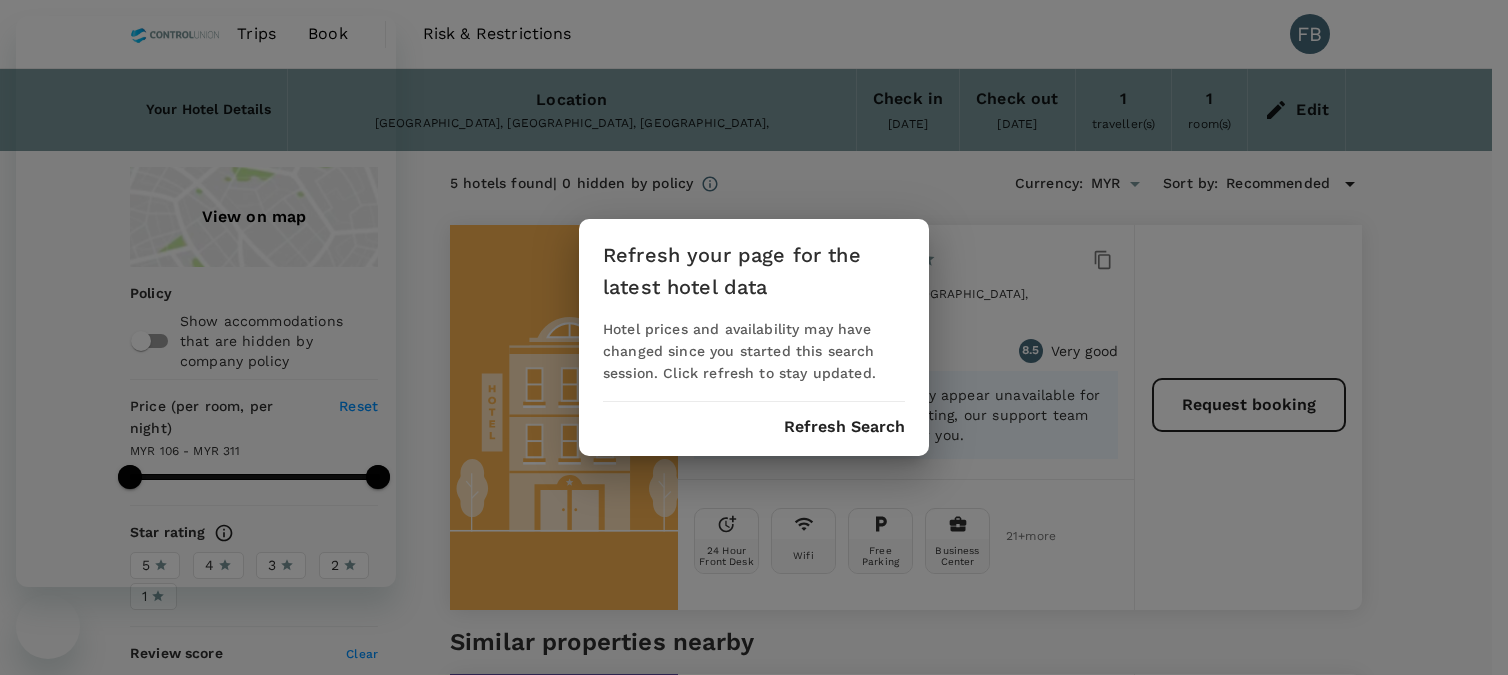 scroll, scrollTop: 555, scrollLeft: 0, axis: vertical 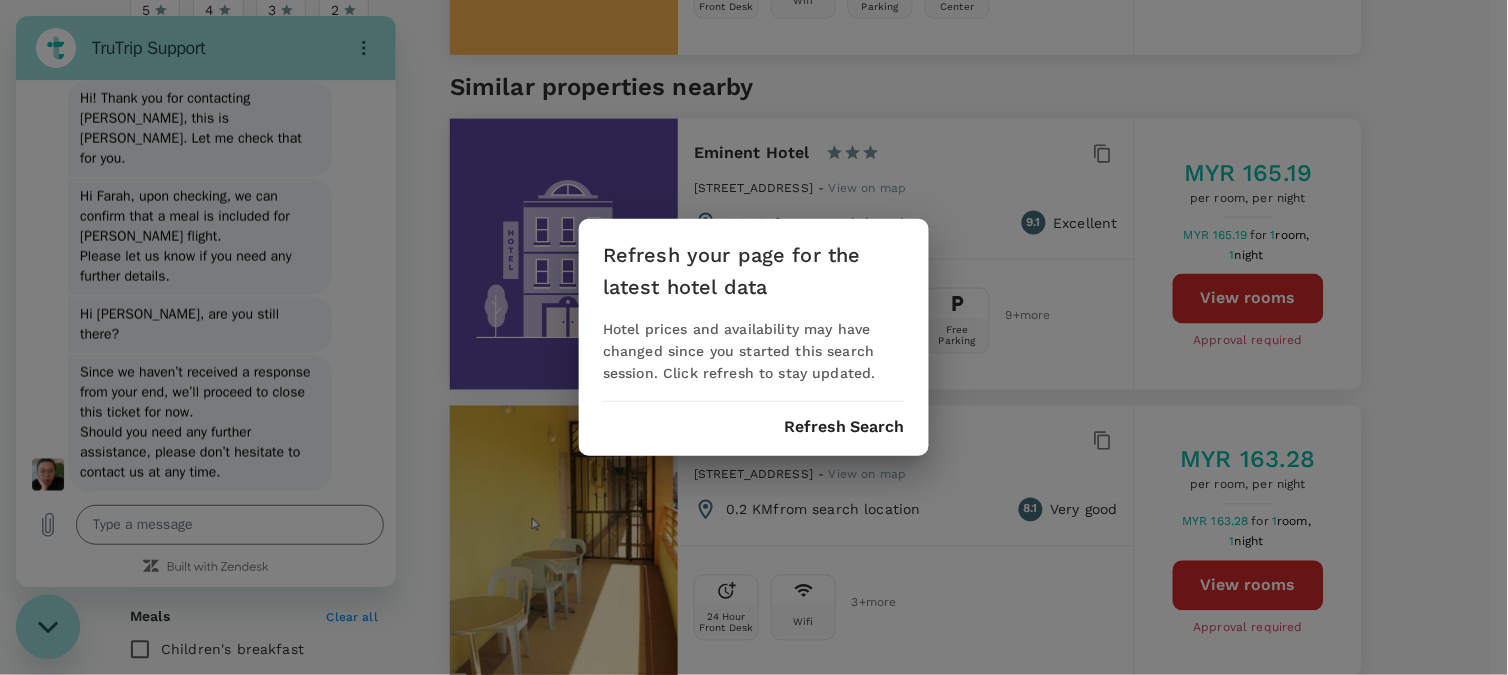 click on "Refresh your page for the latest hotel data Hotel prices and availability may have changed since you started this search session. Click refresh to stay updated. Refresh Search" at bounding box center [754, 337] 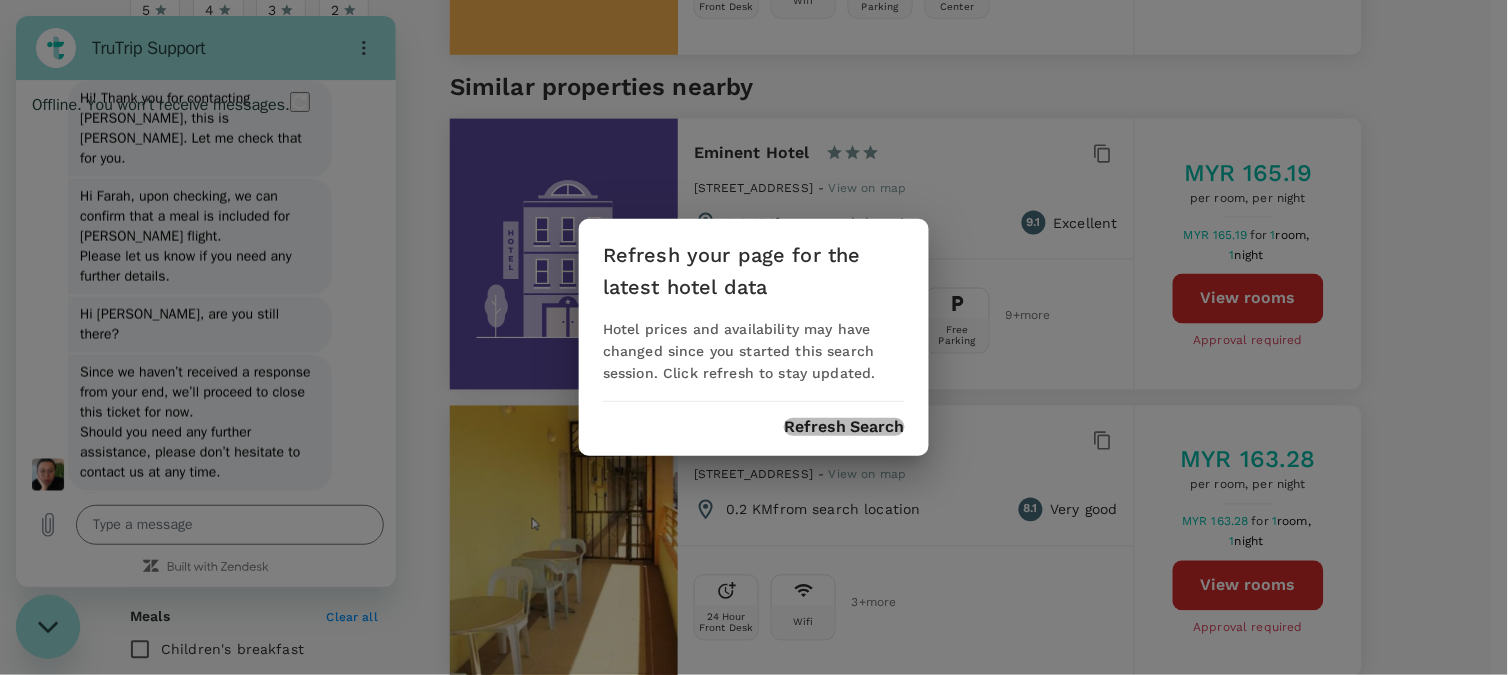 click on "Refresh Search" at bounding box center [844, 427] 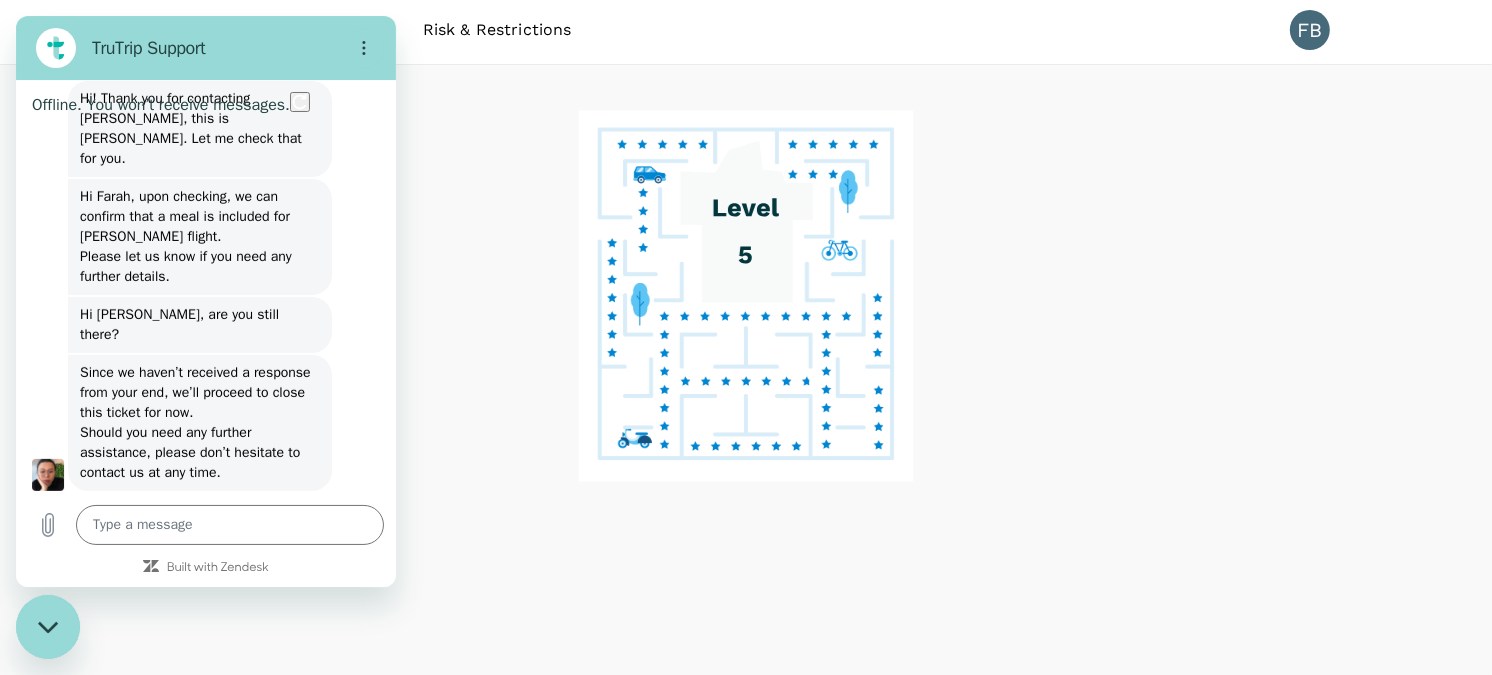 scroll, scrollTop: 0, scrollLeft: 0, axis: both 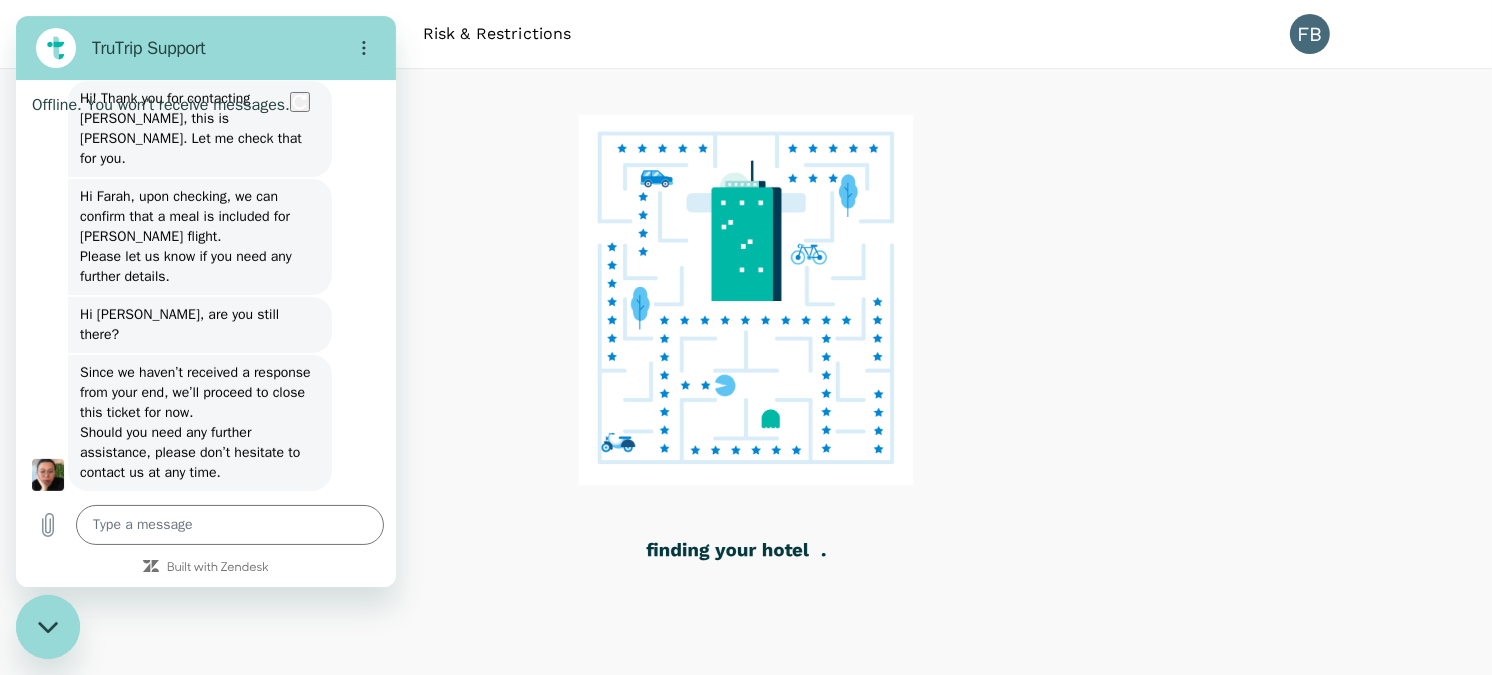 click at bounding box center [48, 626] 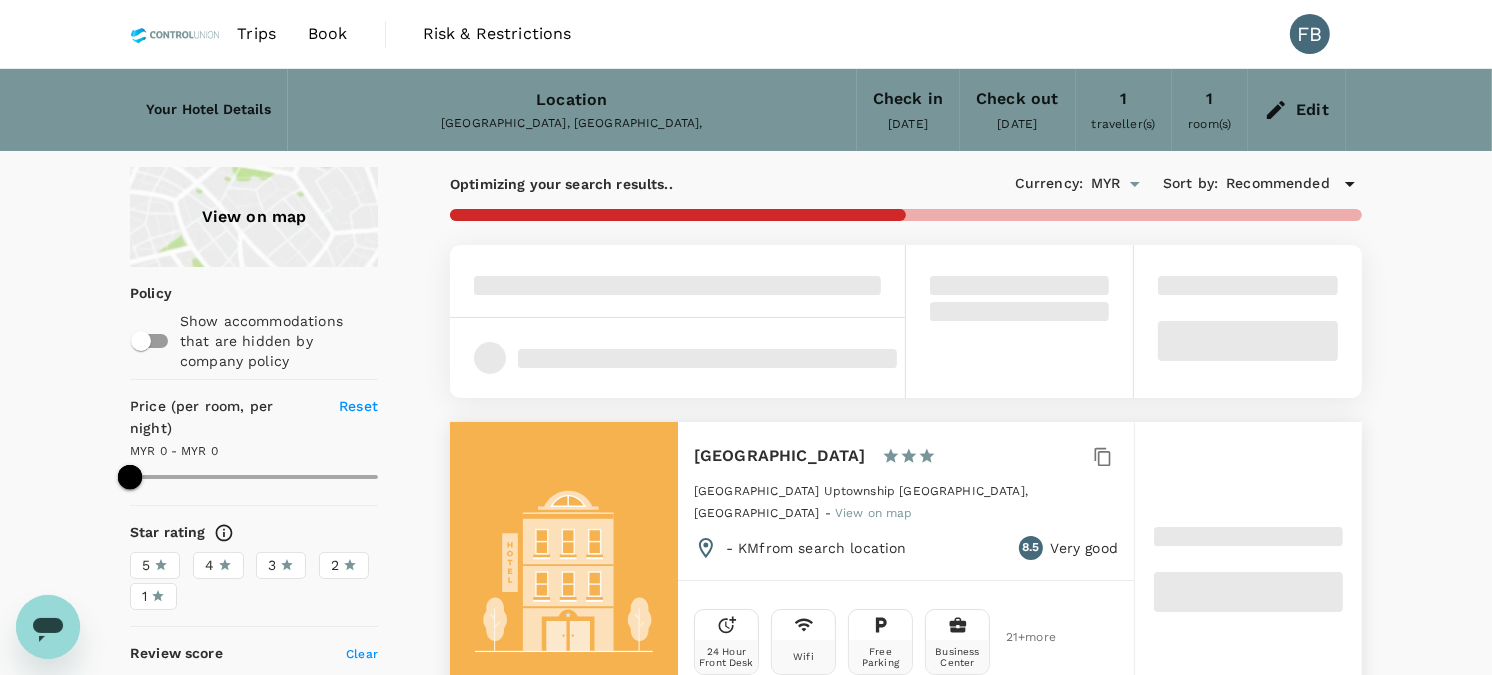 type on "214.59" 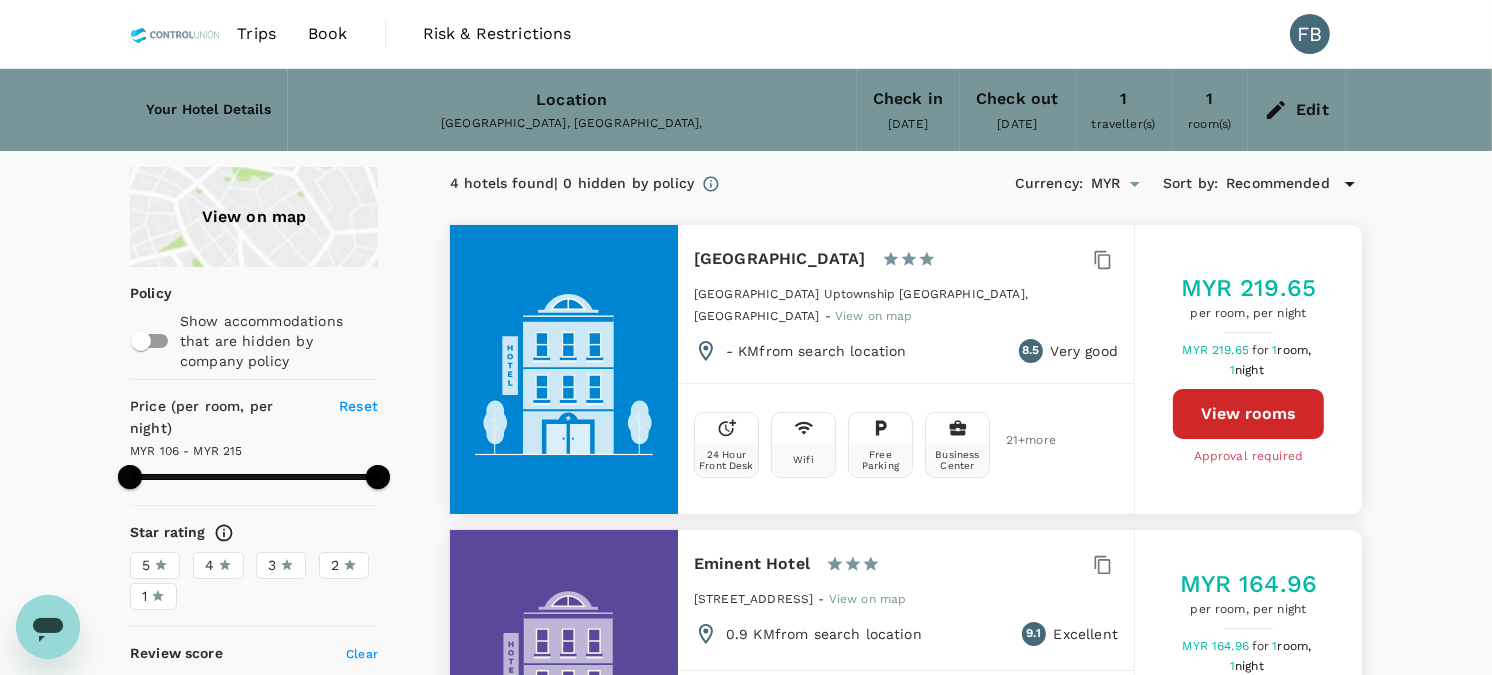 click on "Edit" at bounding box center (1312, 110) 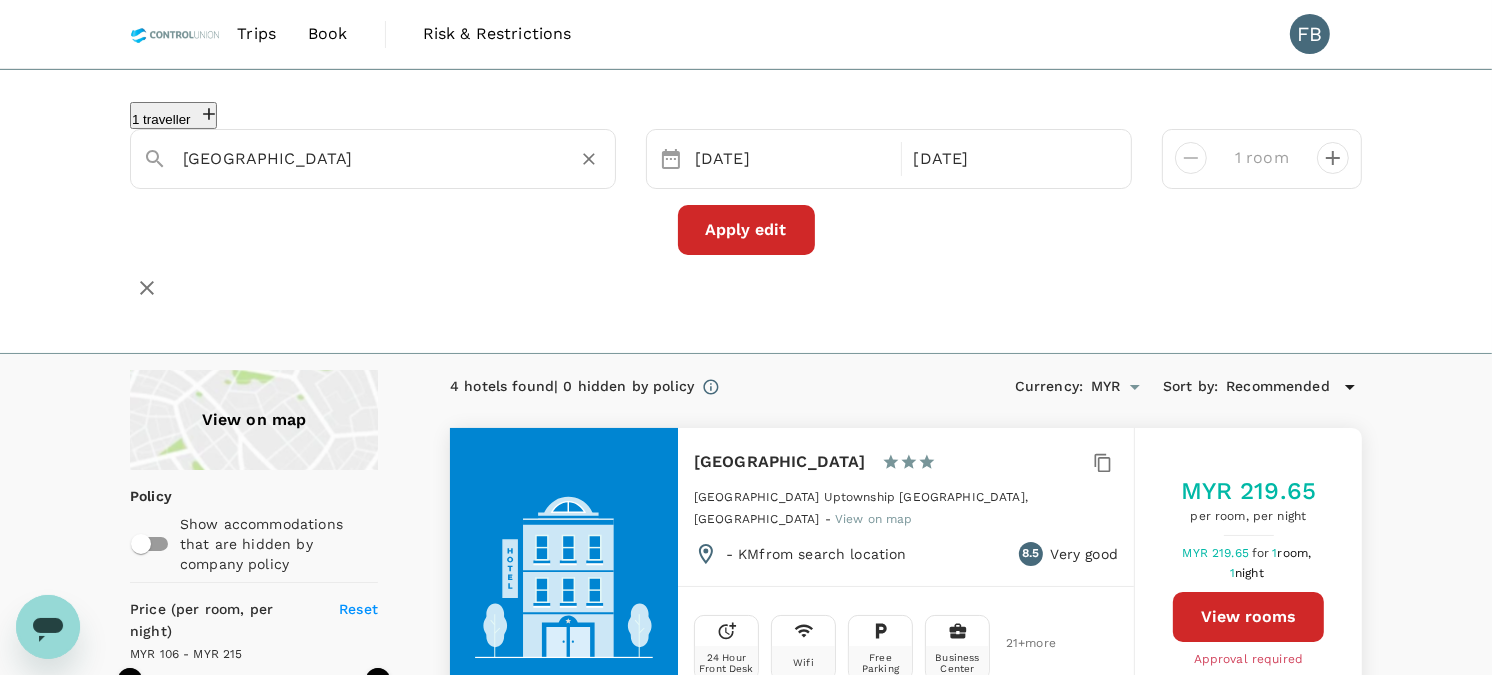 click on "[GEOGRAPHIC_DATA]" at bounding box center [393, 159] 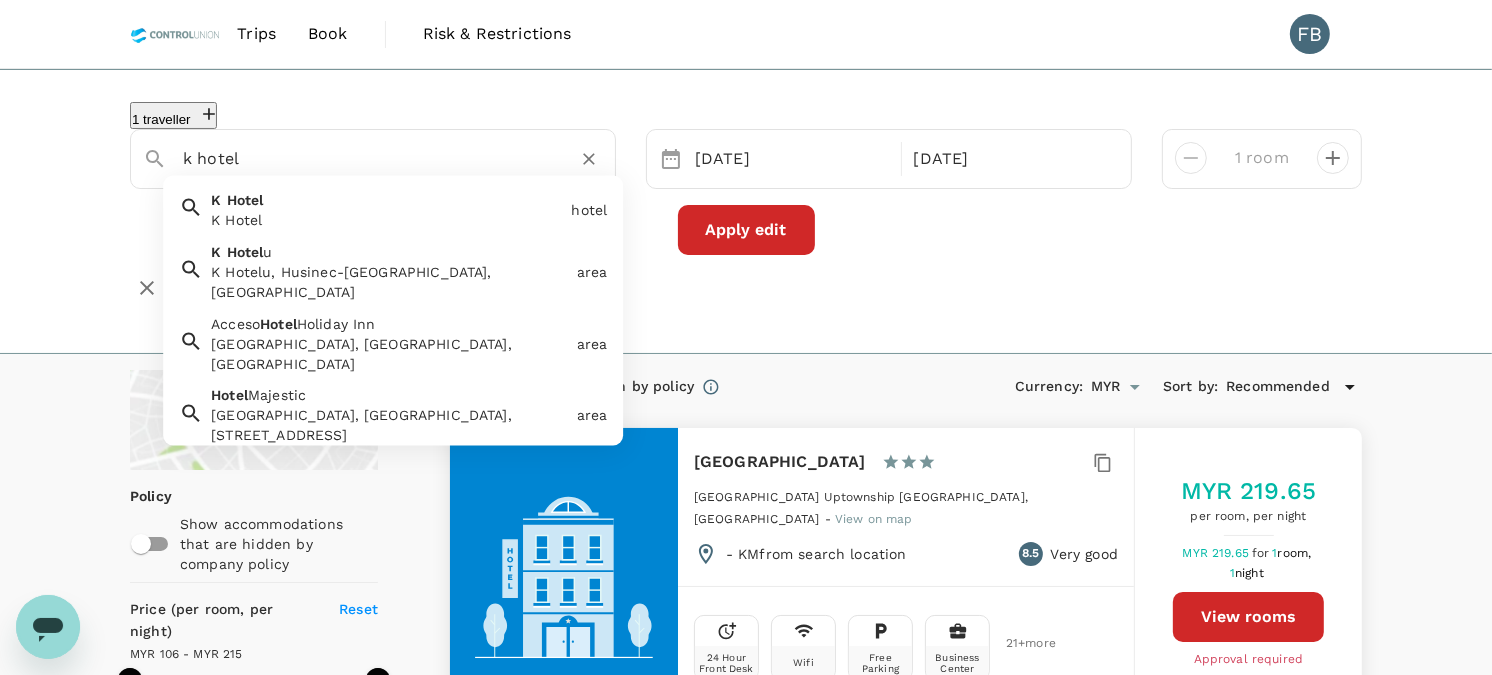 click on "K Hotel" at bounding box center [387, 220] 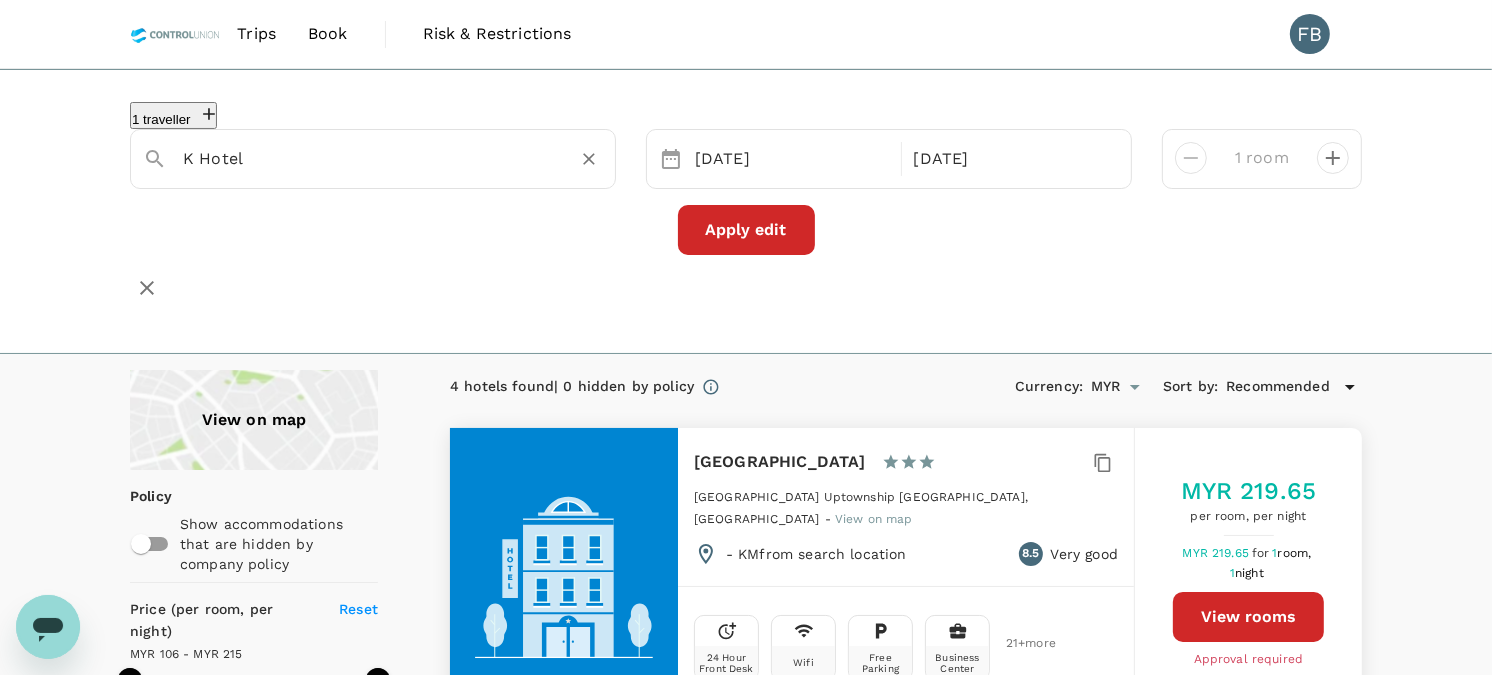 type on "K Hotel" 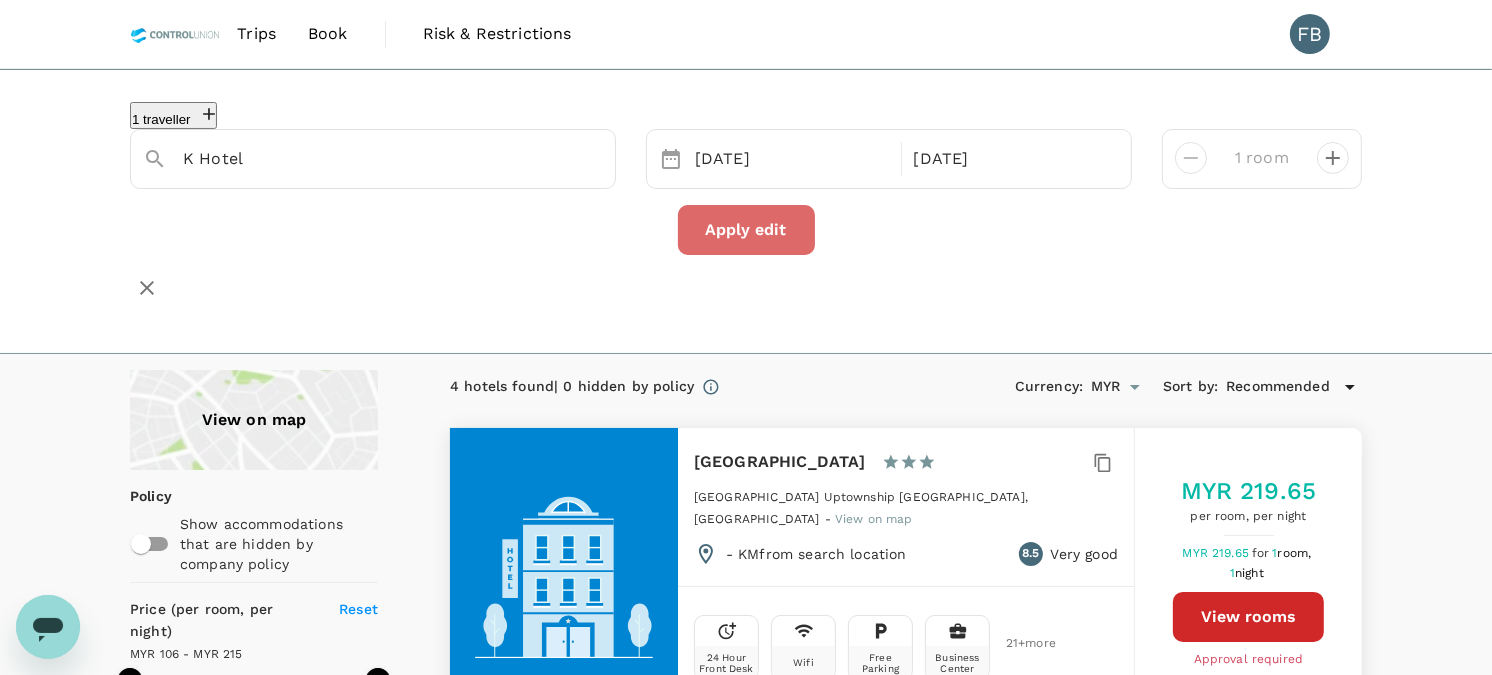 click on "Apply edit" at bounding box center [746, 230] 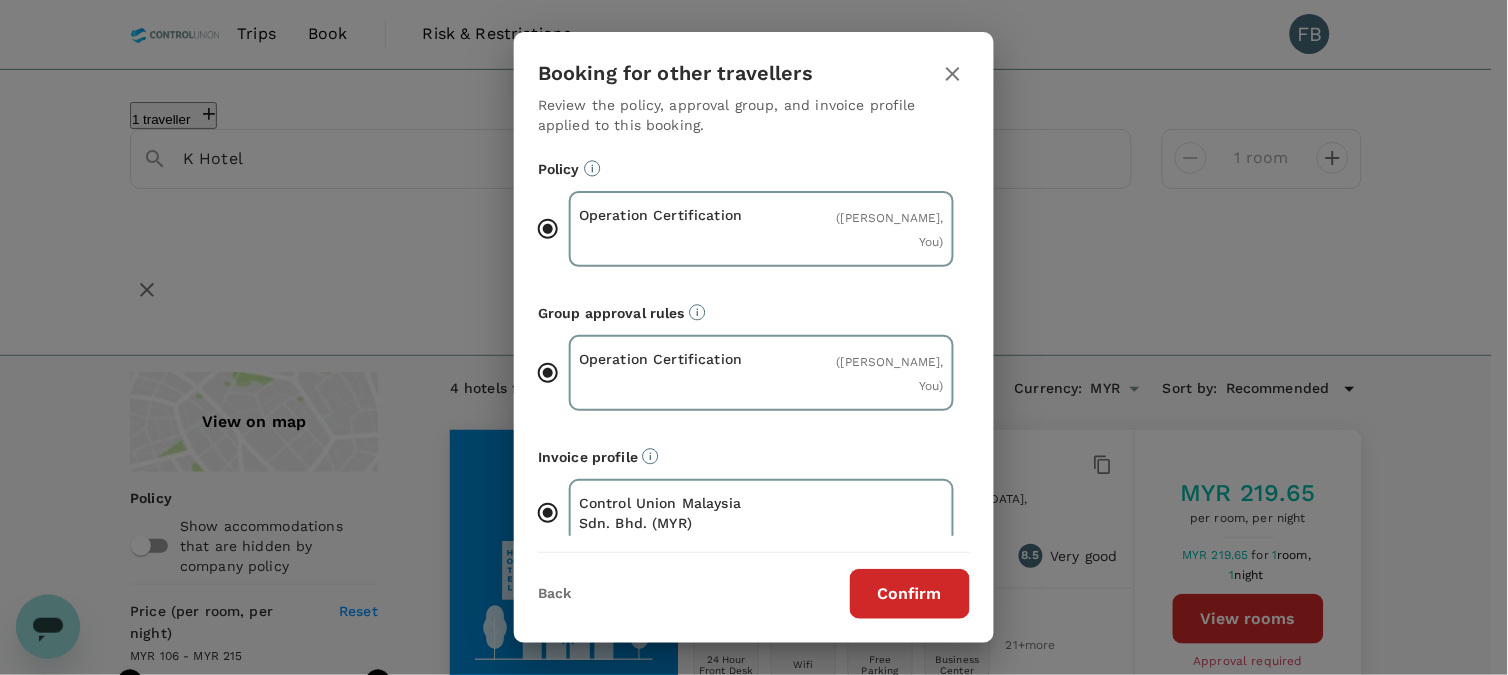 click on "Confirm" at bounding box center (910, 594) 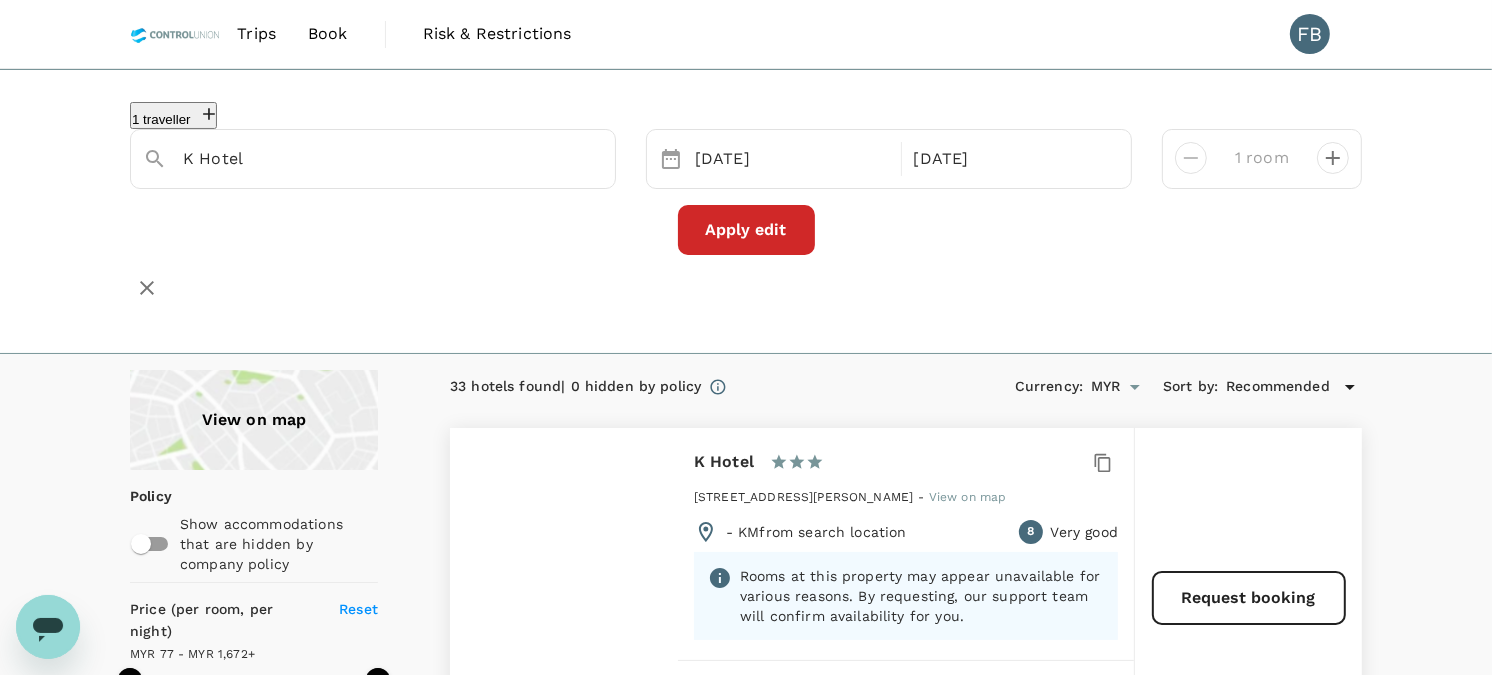 type on "1671.14" 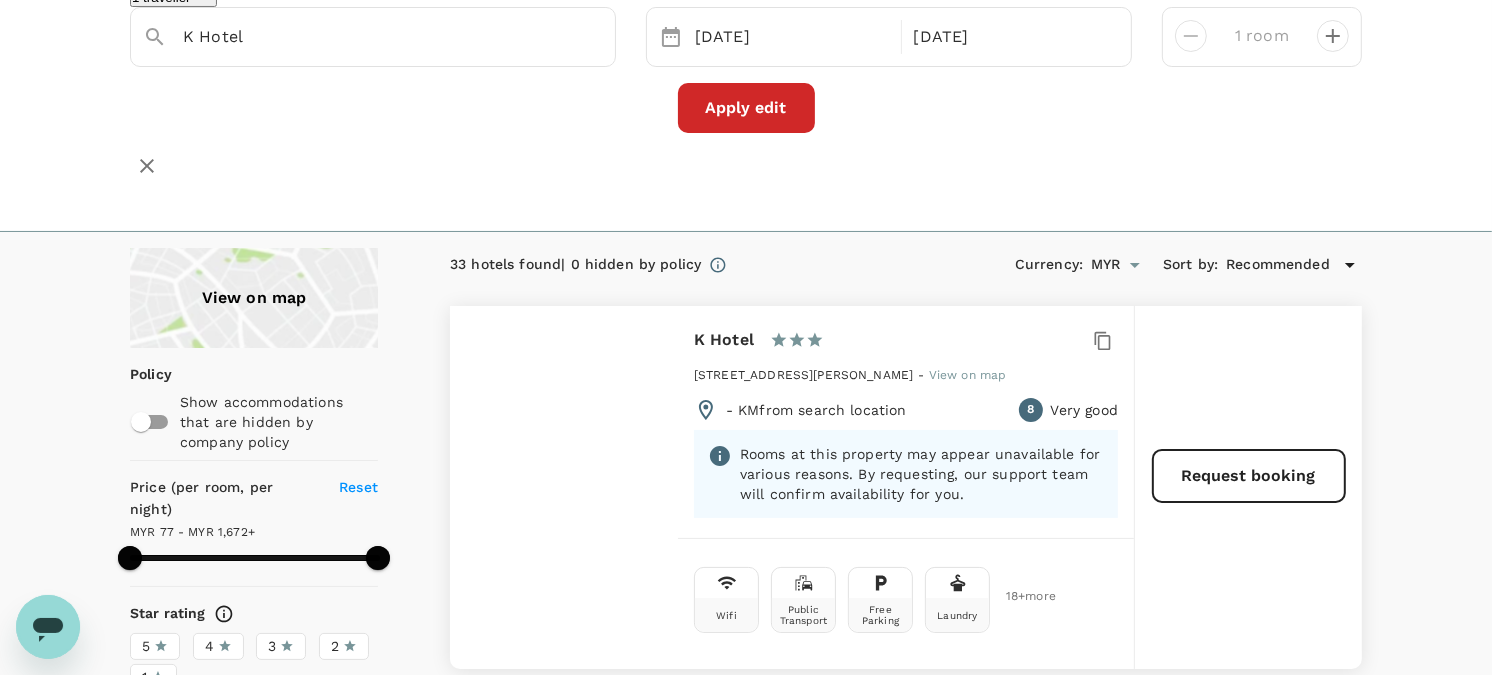 scroll, scrollTop: 111, scrollLeft: 0, axis: vertical 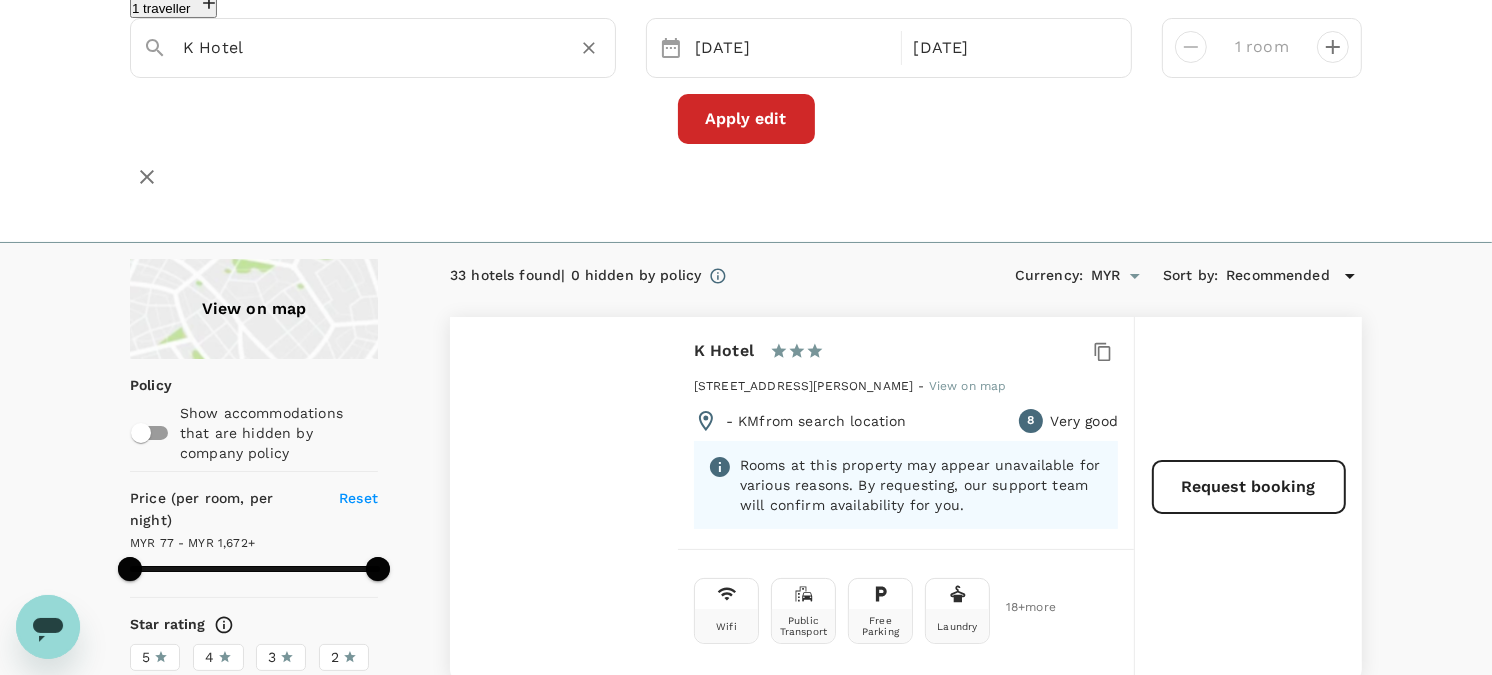 click on "K Hotel" at bounding box center [365, 47] 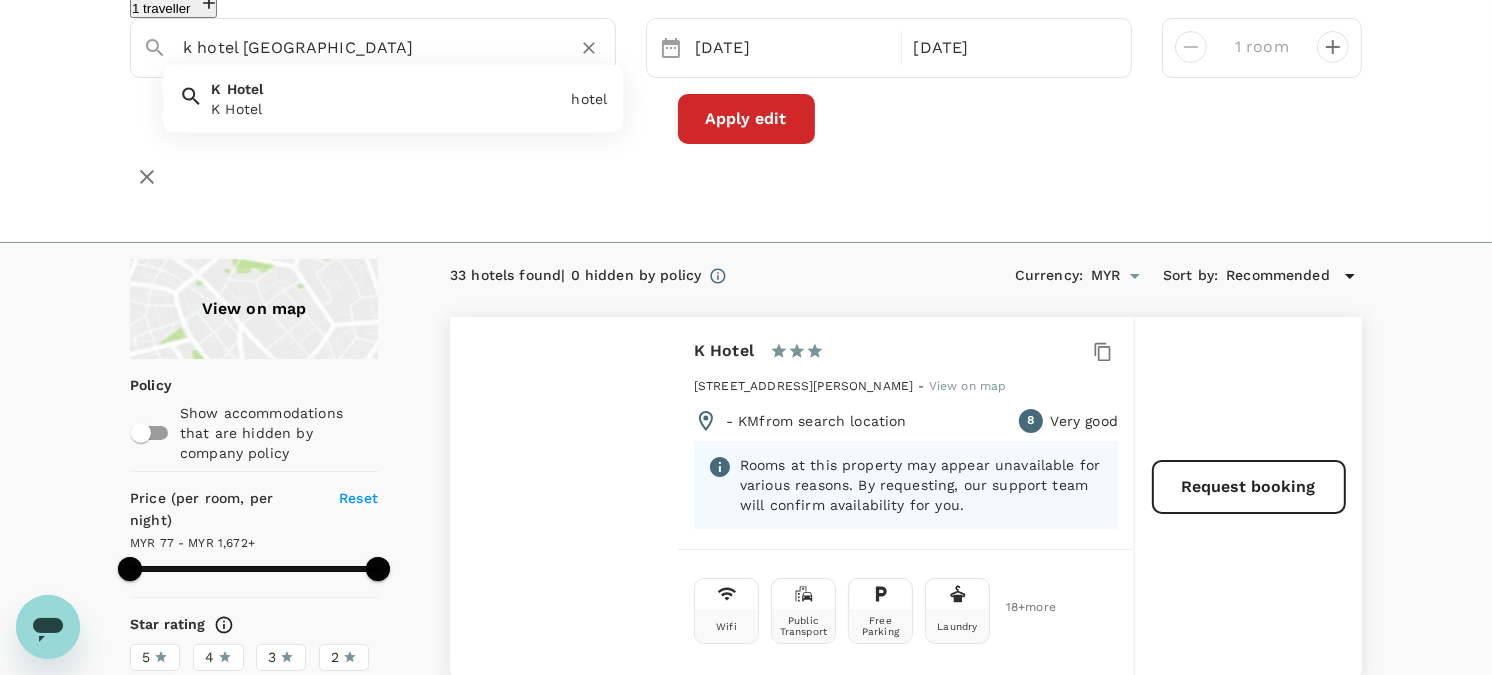 click on "[GEOGRAPHIC_DATA]" at bounding box center [383, 95] 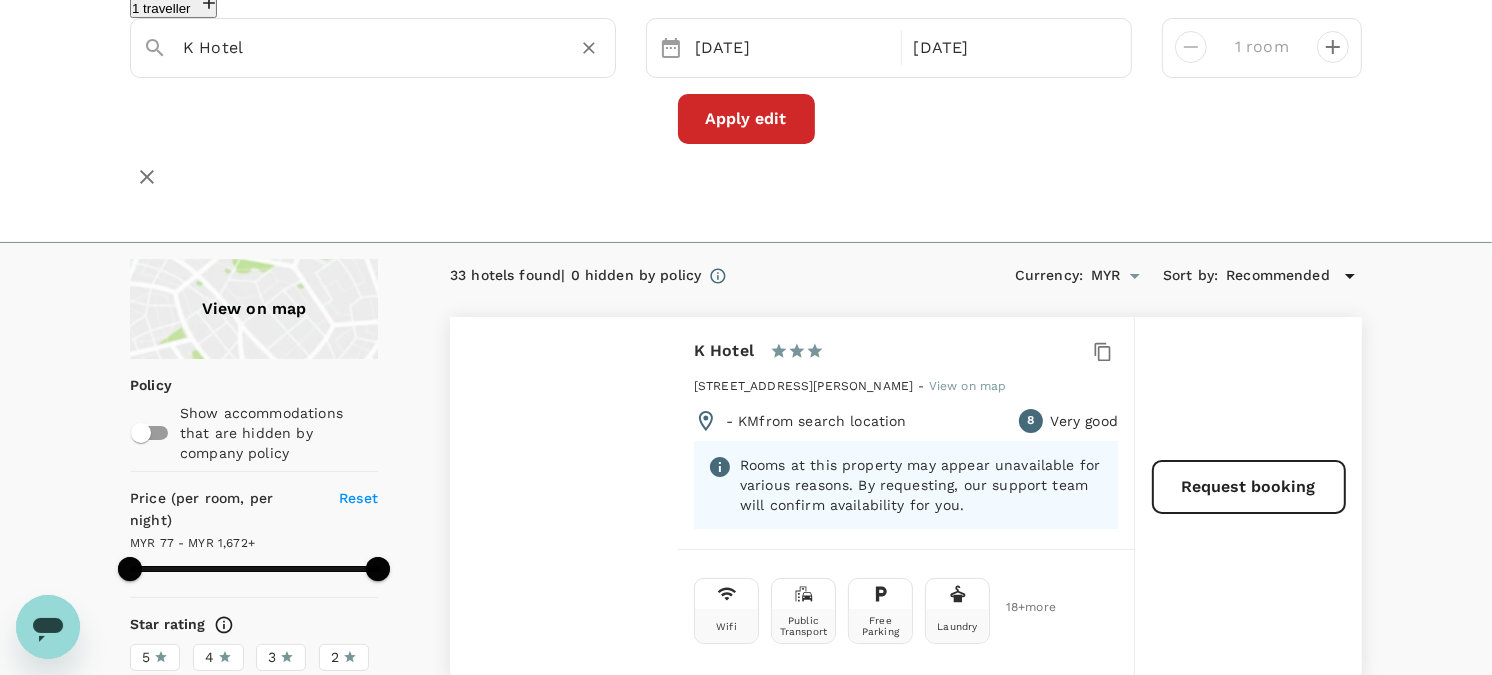 click on "Apply edit" at bounding box center (746, 119) 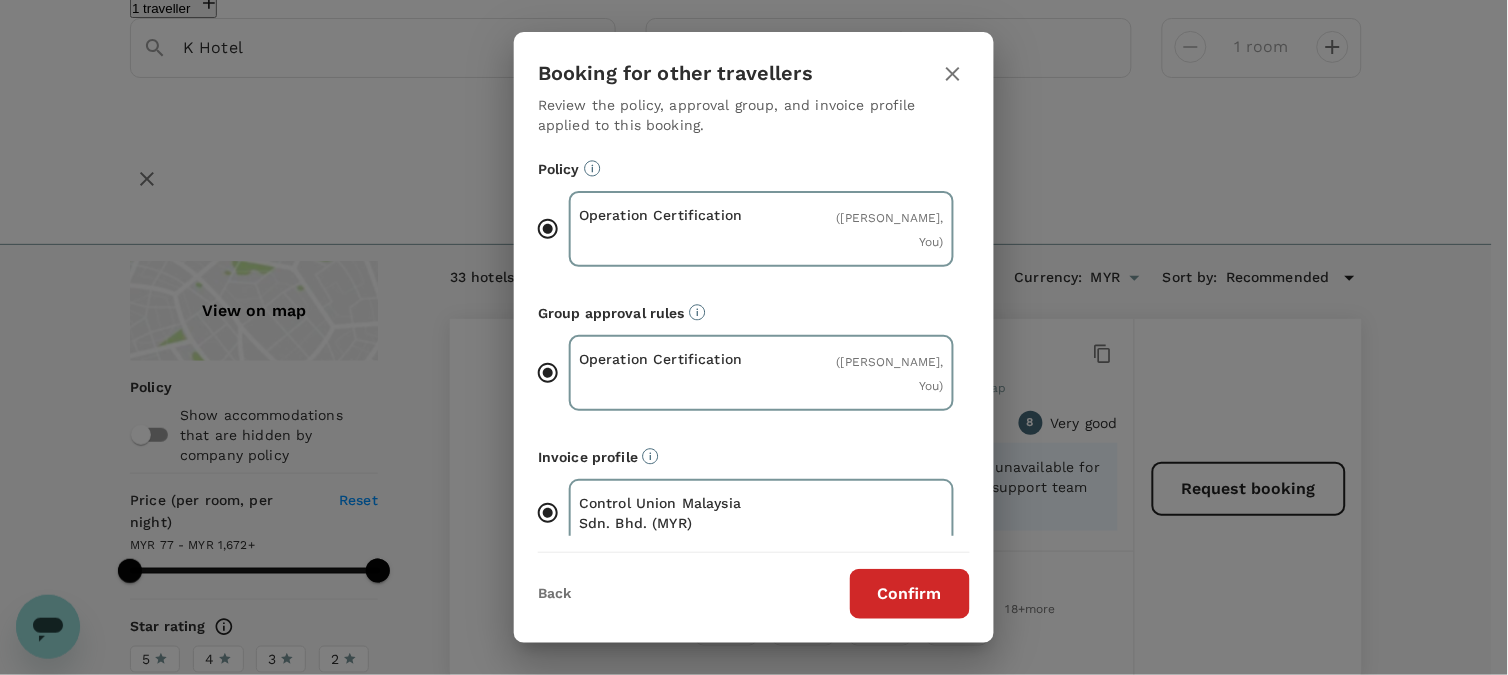 click on "Confirm" at bounding box center [910, 594] 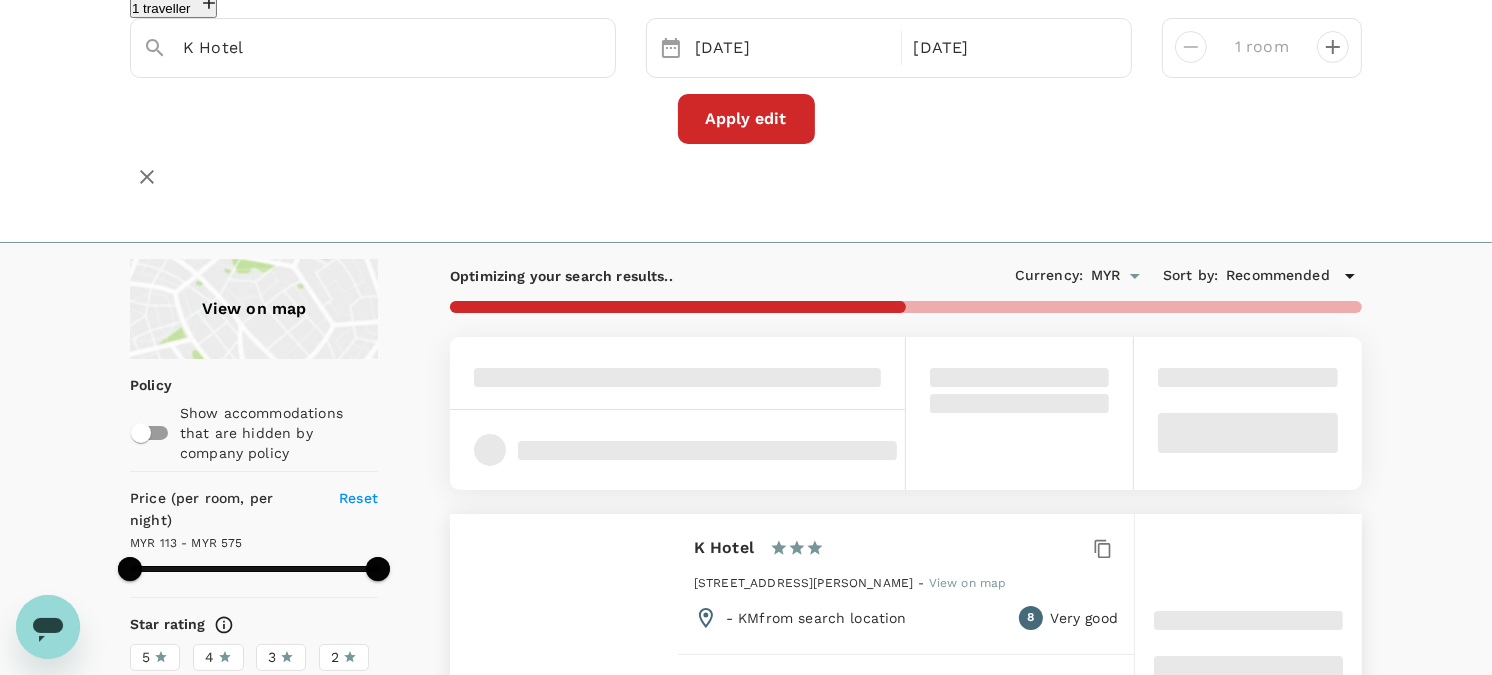 type on "575.14" 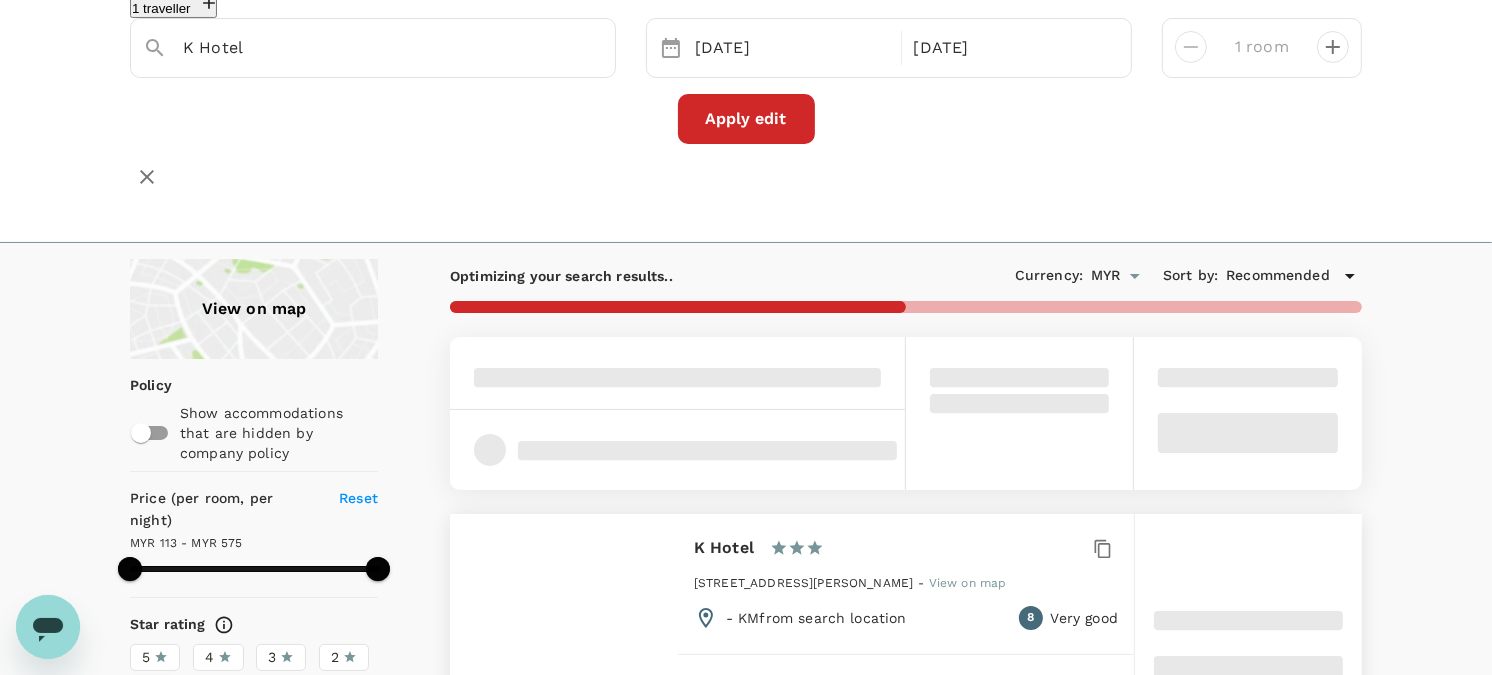 type on "77.14" 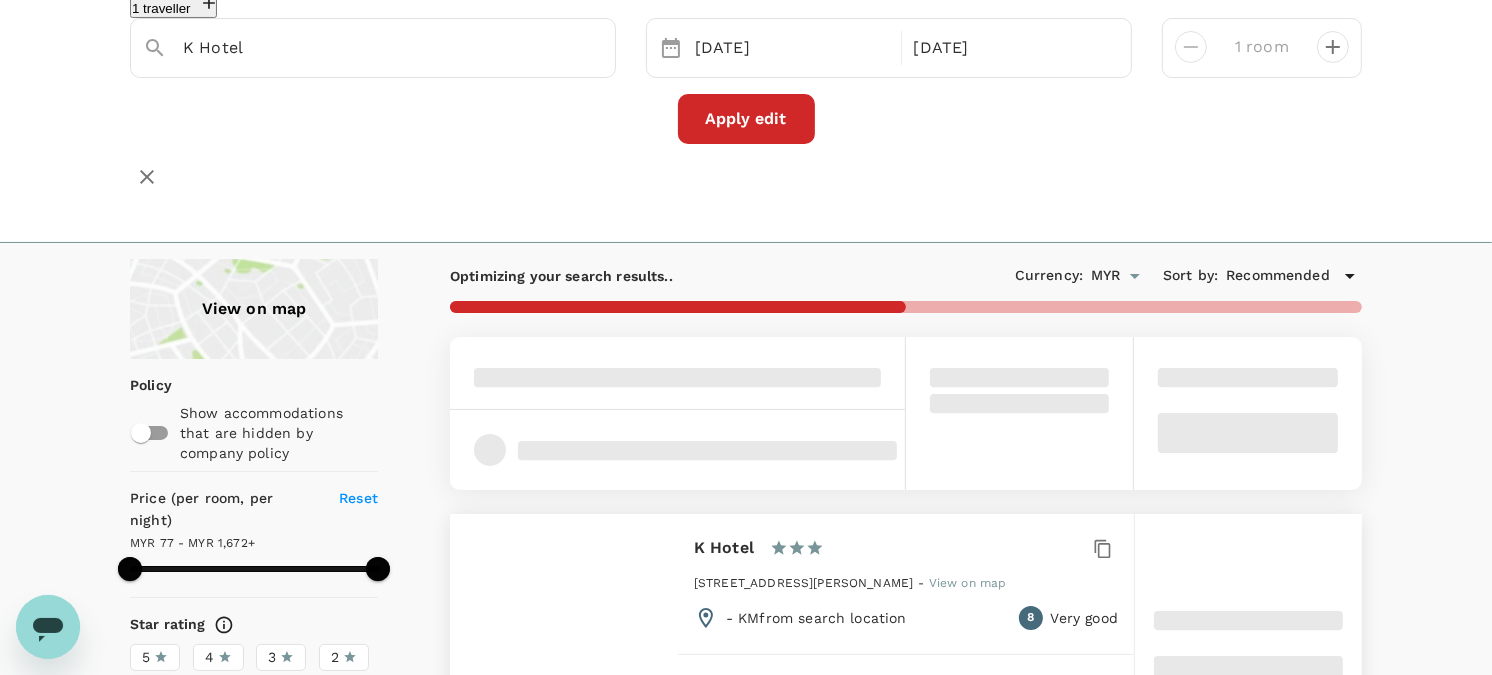 type on "1671.14" 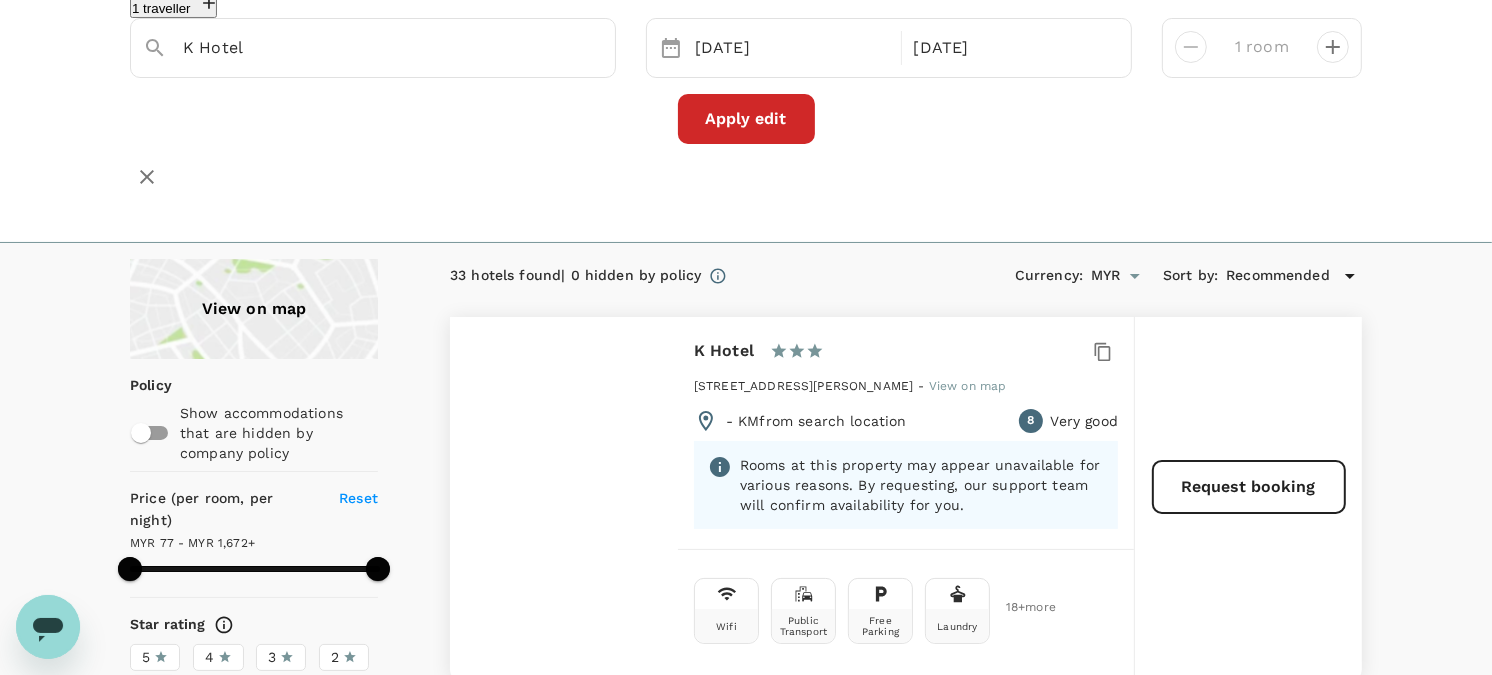 scroll, scrollTop: 0, scrollLeft: 0, axis: both 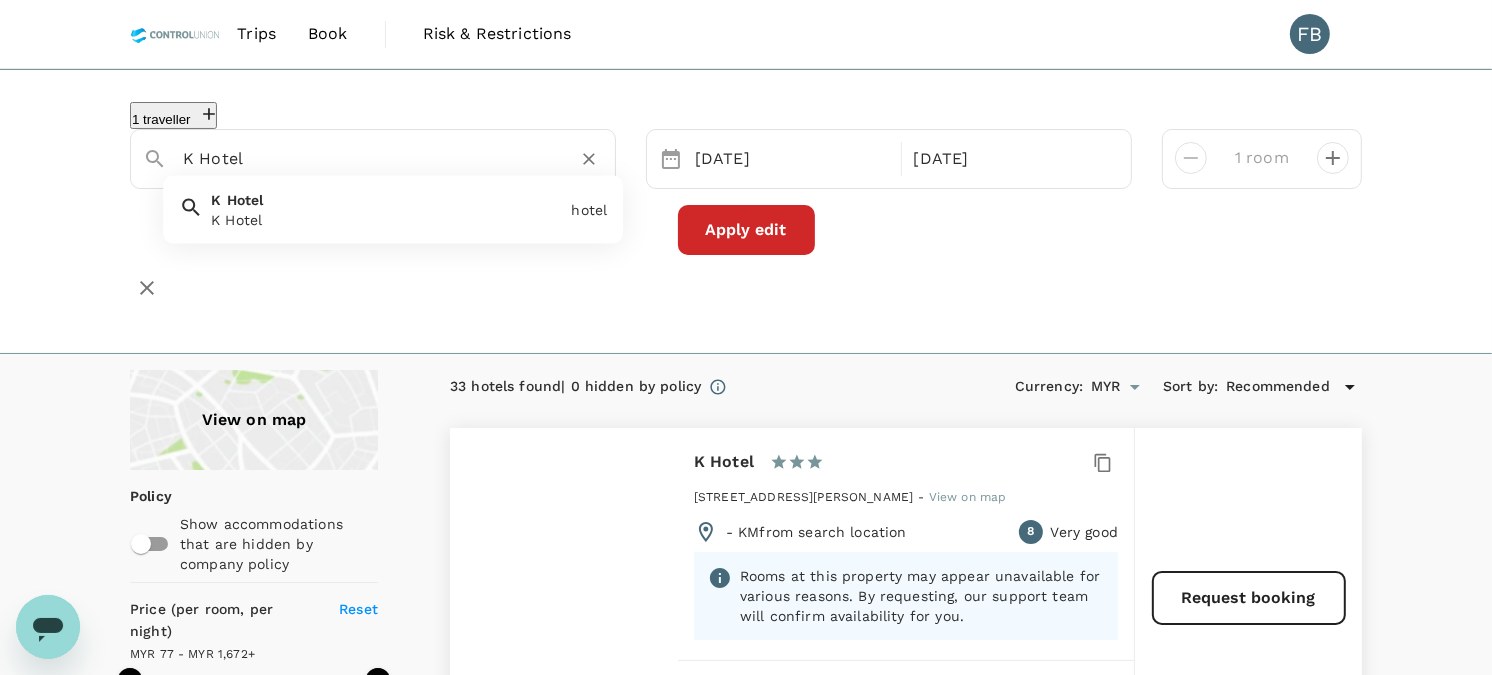 click on "K Hotel" at bounding box center [365, 158] 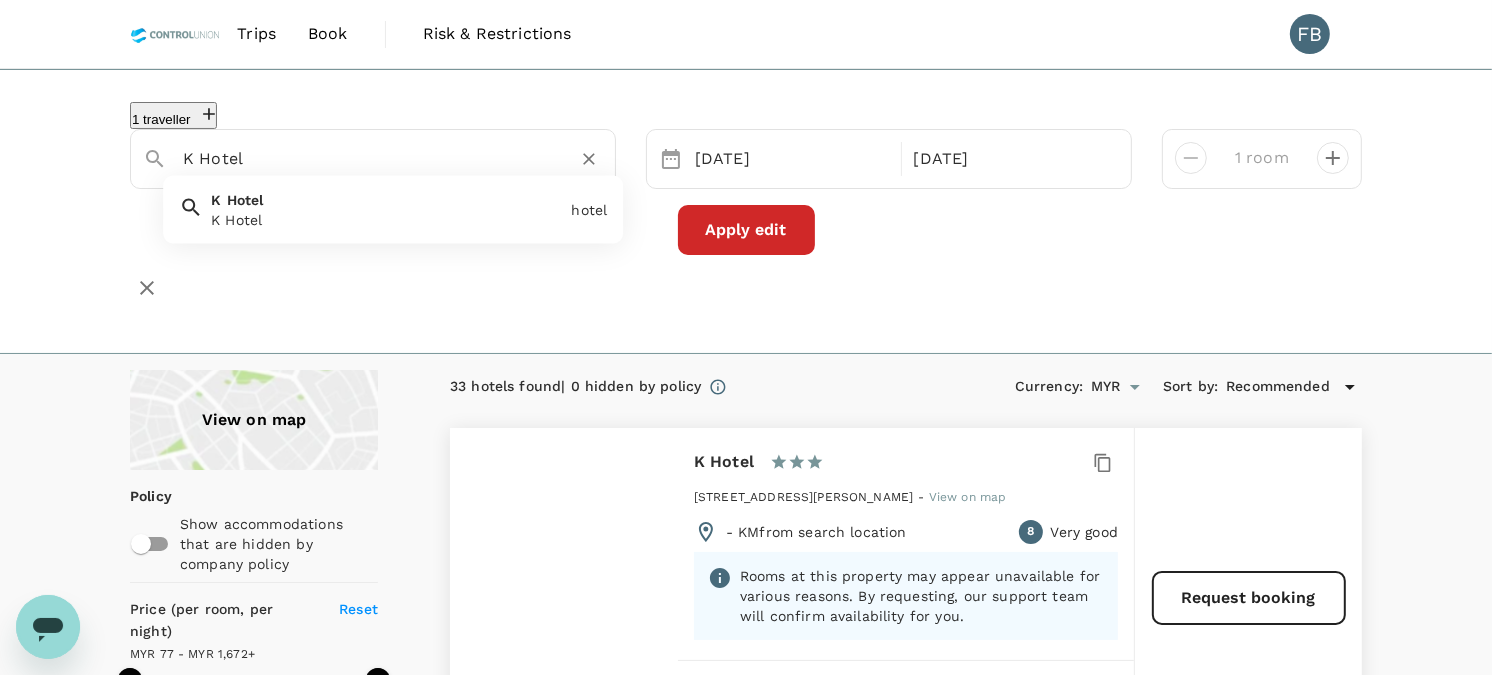 paste on "Hotel N°5" 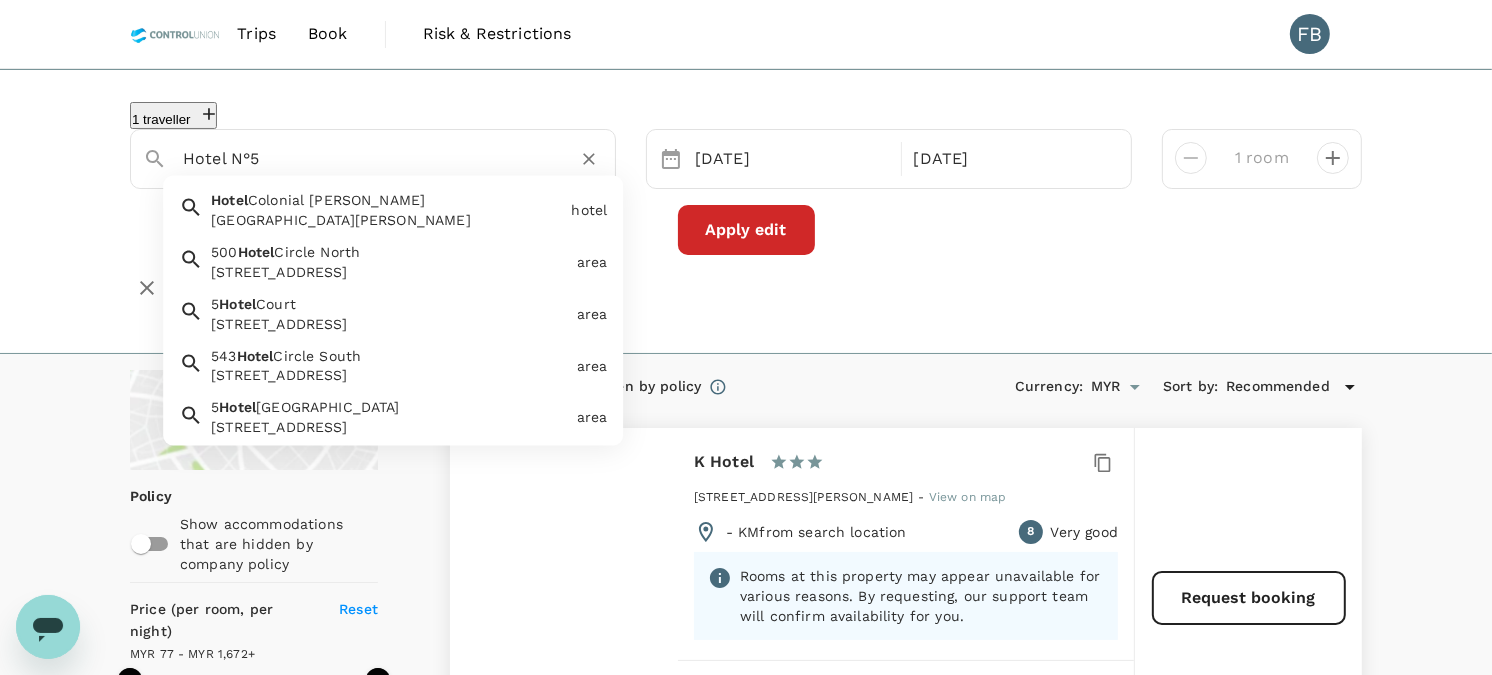 click on "Hotel N°5" at bounding box center [365, 158] 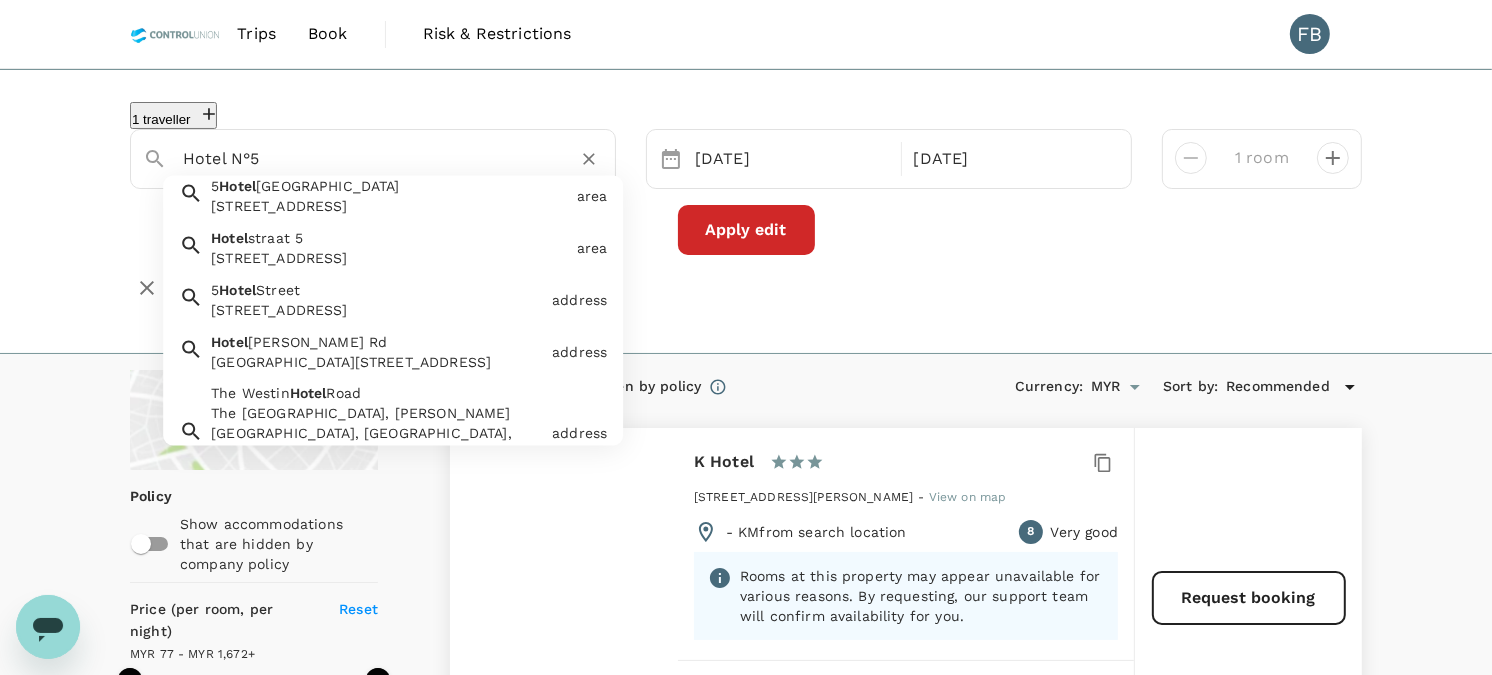 scroll, scrollTop: 313, scrollLeft: 0, axis: vertical 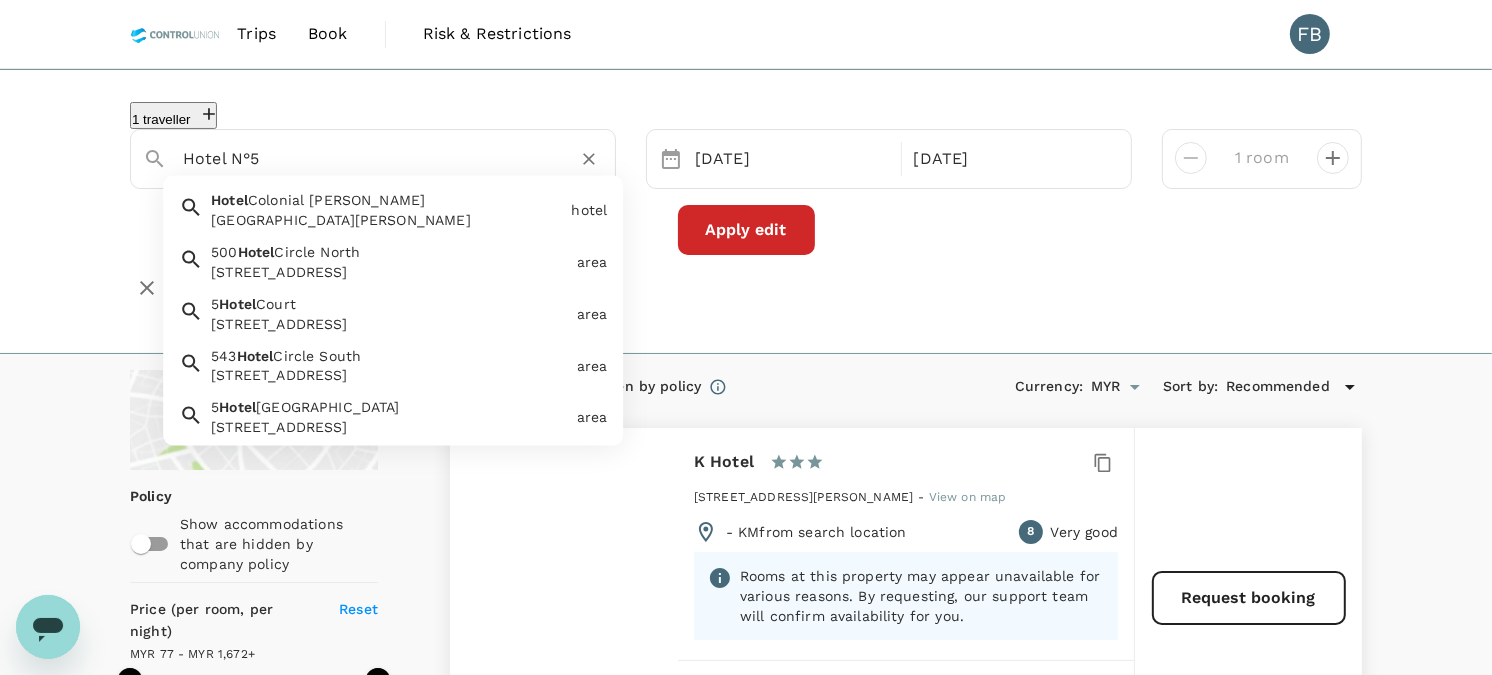 click on "Hotel N°5" at bounding box center (365, 158) 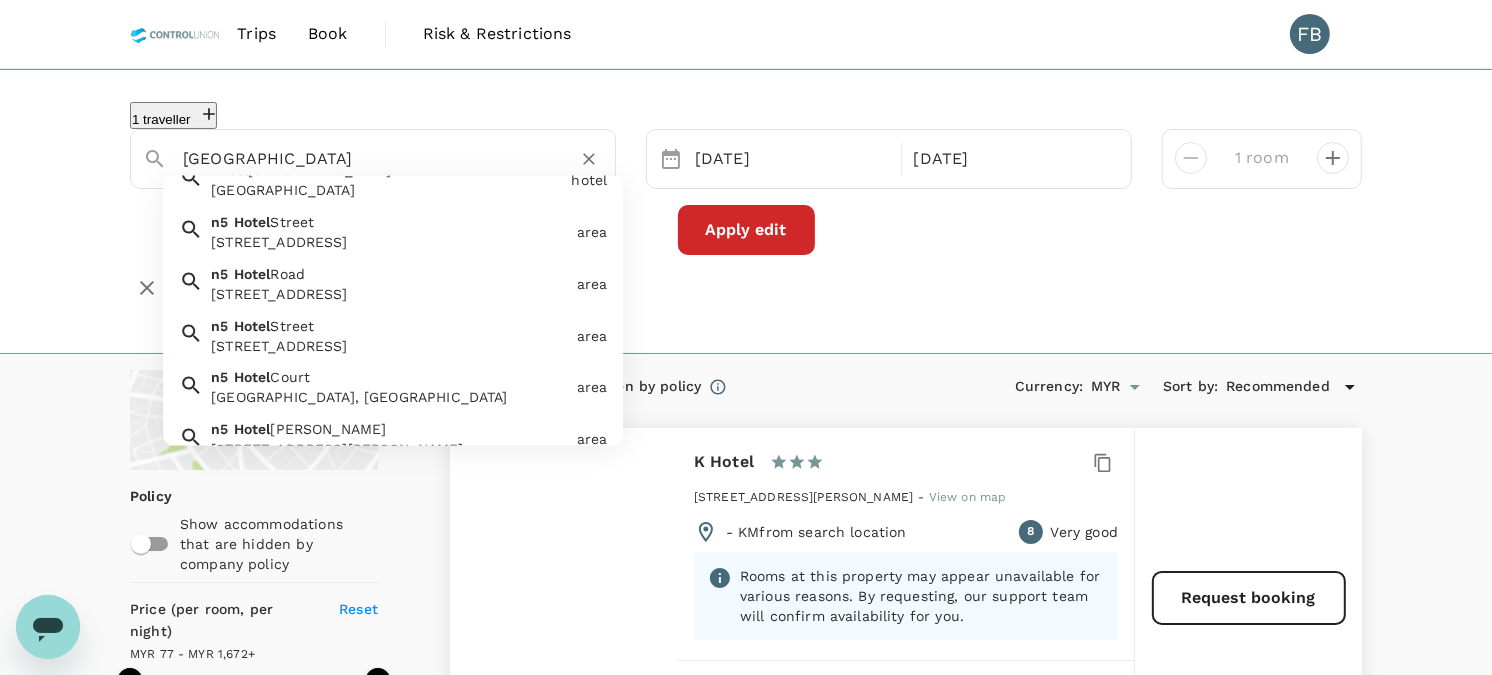 scroll, scrollTop: 0, scrollLeft: 0, axis: both 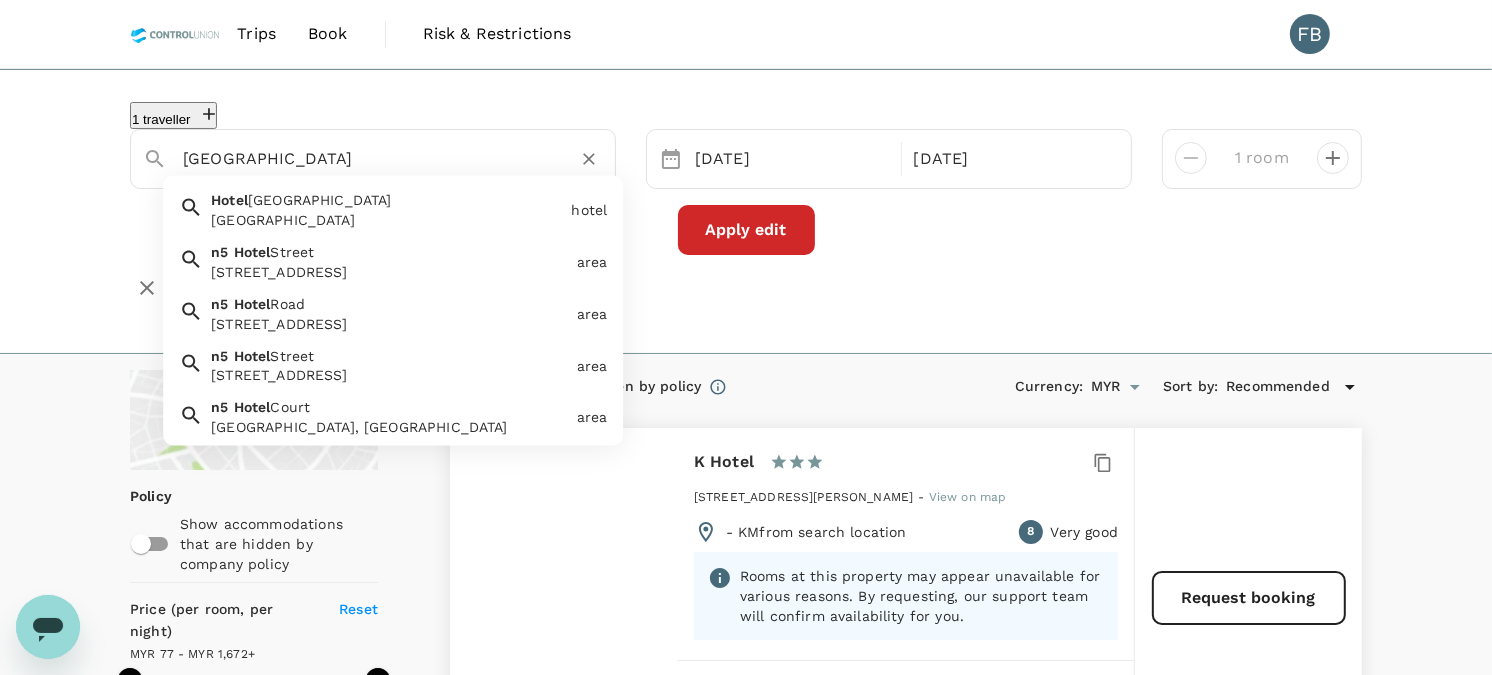 click on "[GEOGRAPHIC_DATA]" at bounding box center (365, 158) 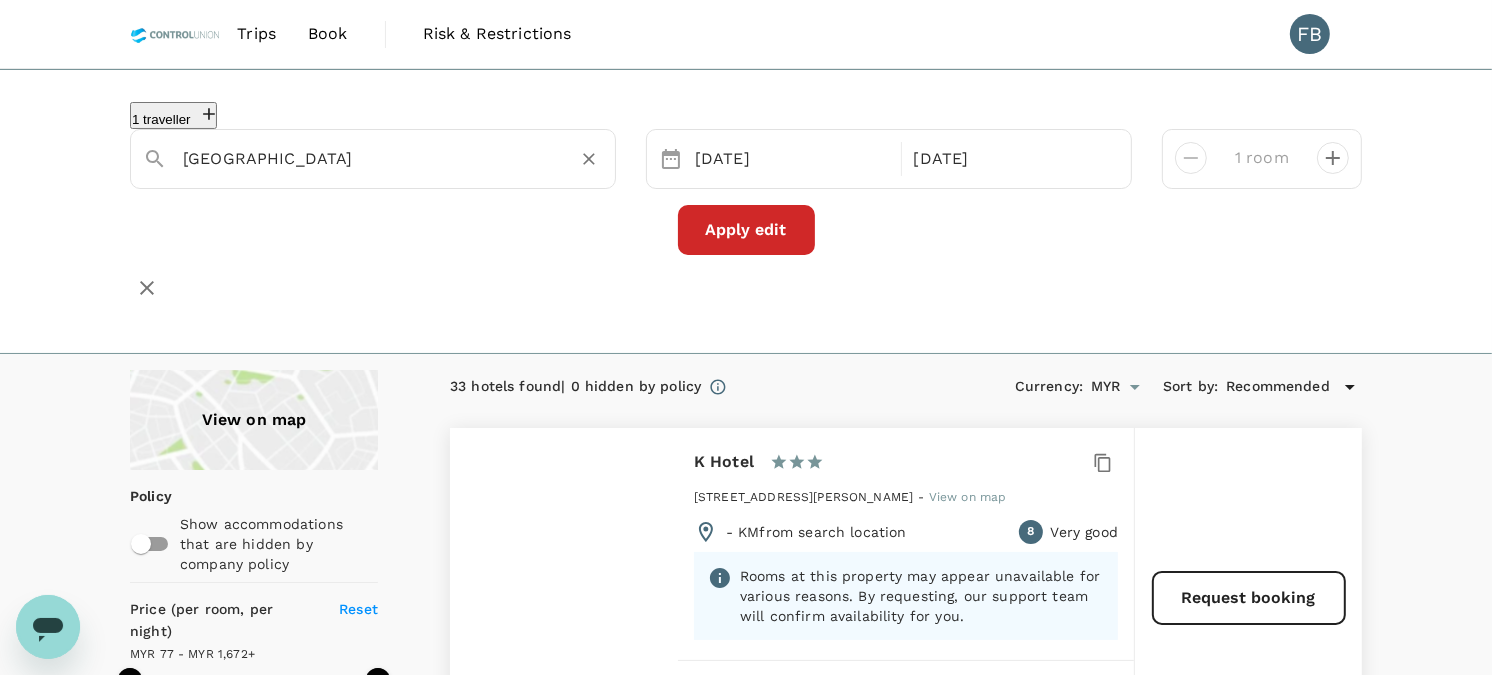 type on "[GEOGRAPHIC_DATA]" 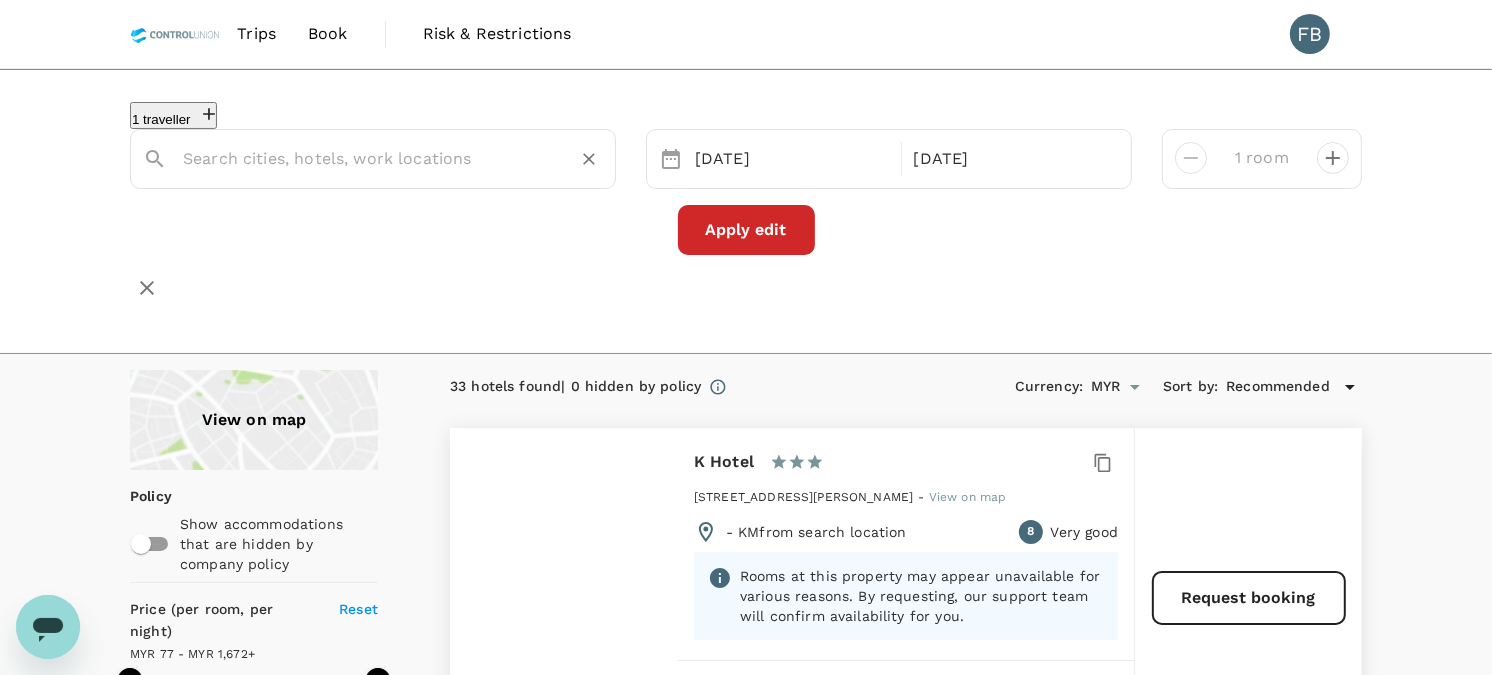 click at bounding box center [365, 158] 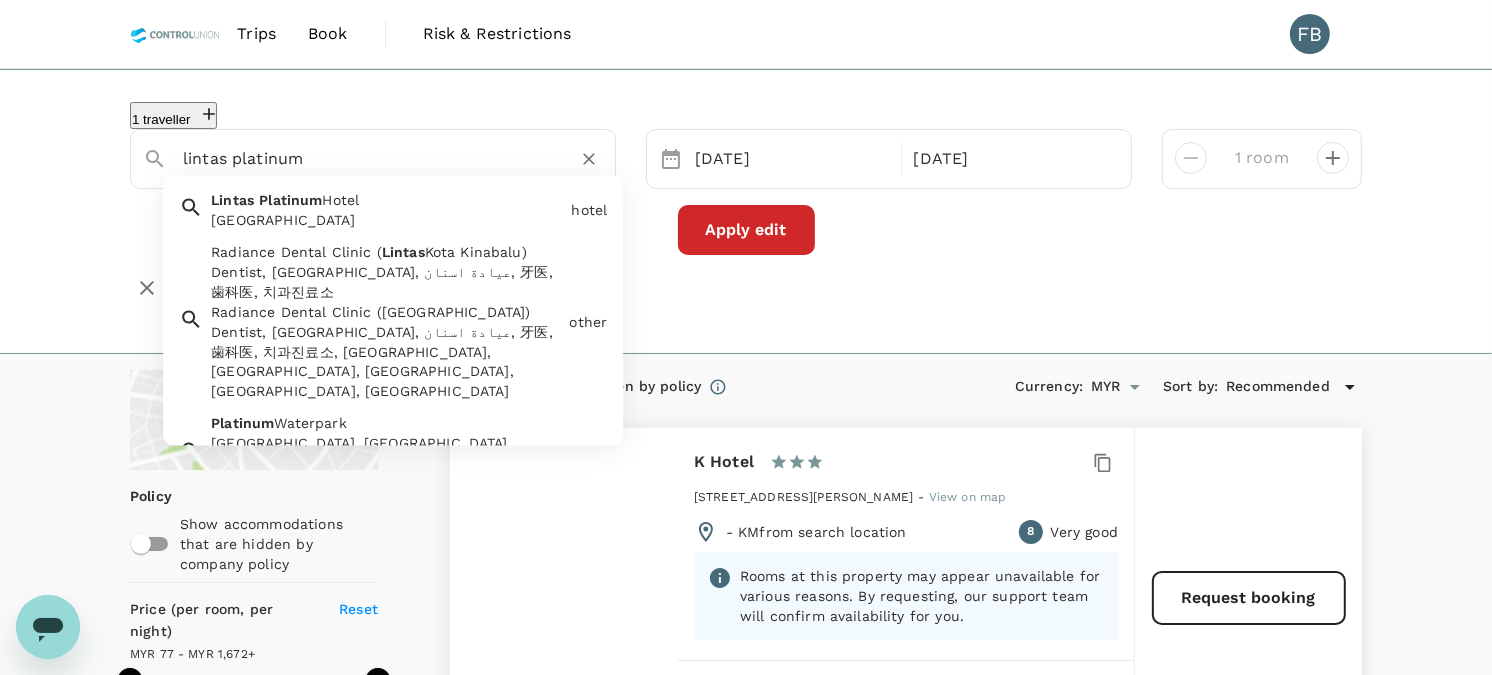 click on "[GEOGRAPHIC_DATA]" at bounding box center (387, 220) 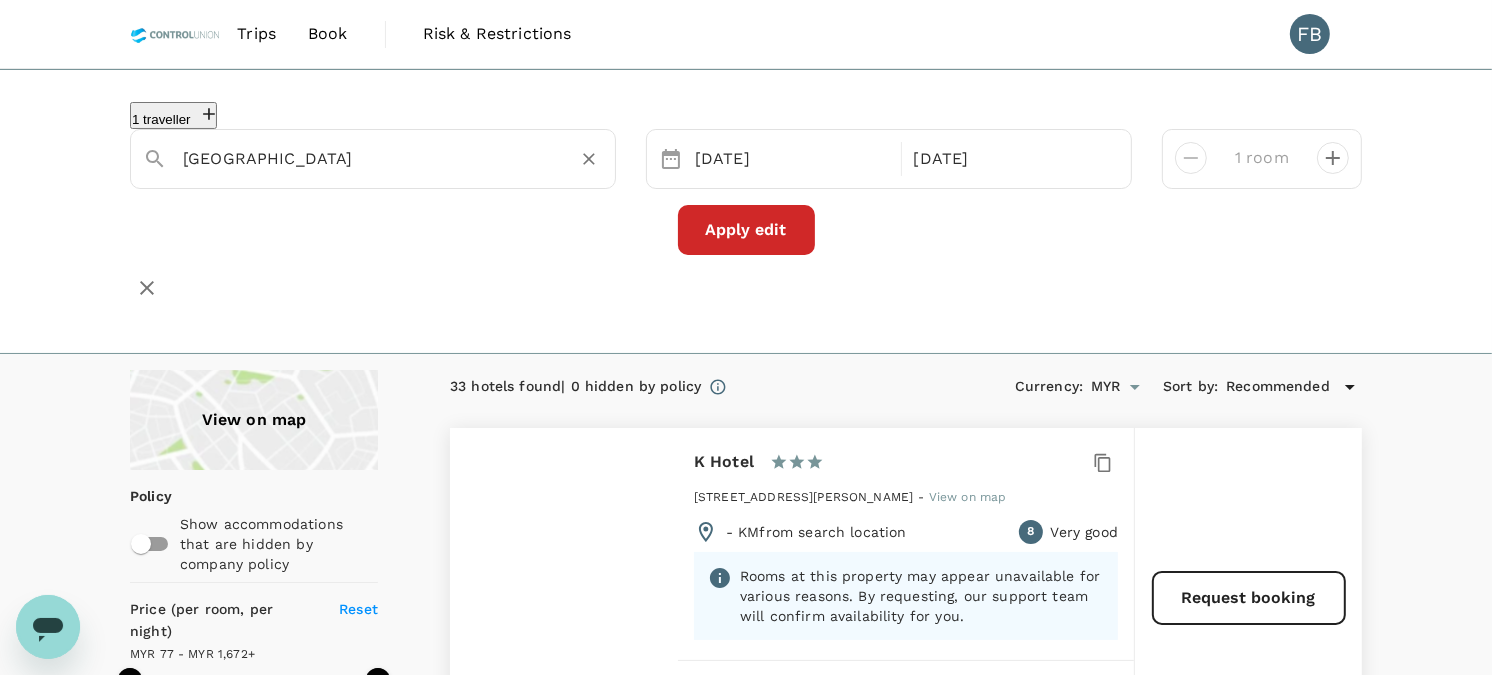 type on "[GEOGRAPHIC_DATA]" 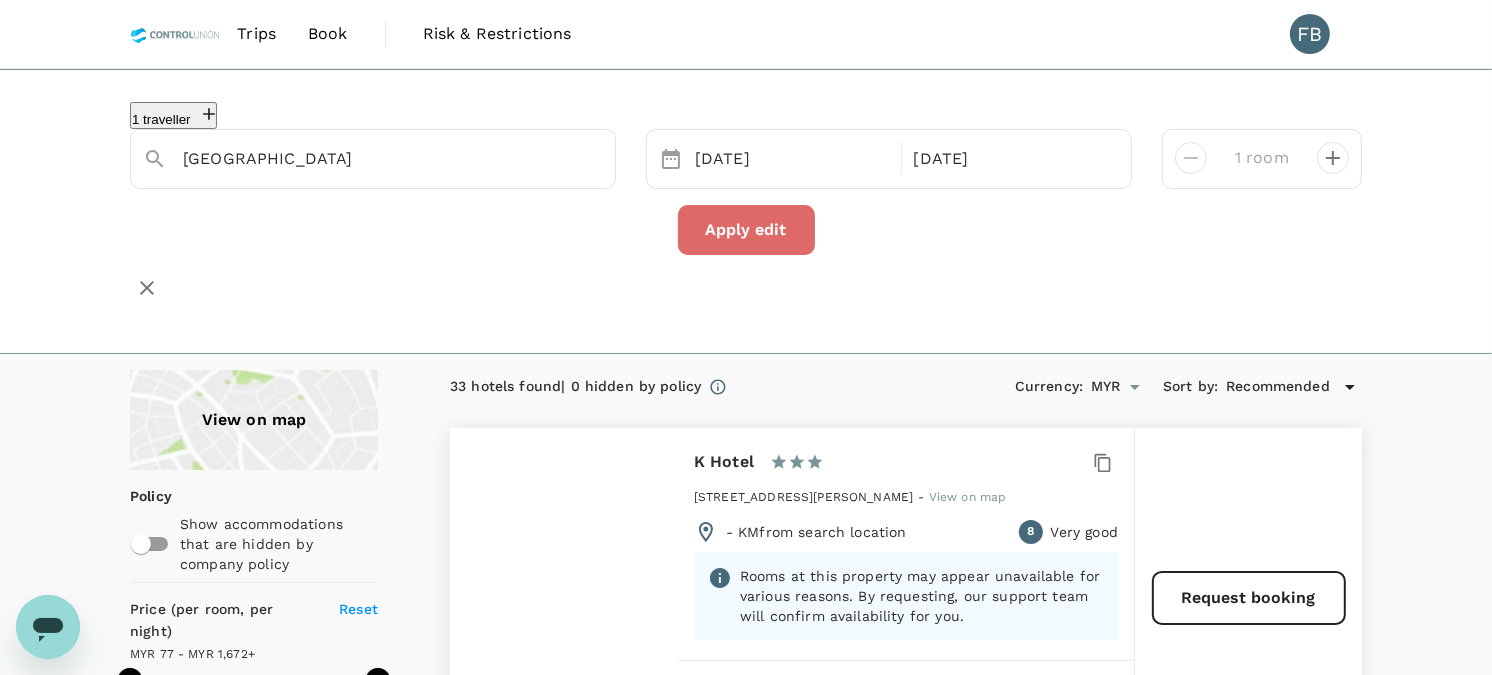 click on "Apply edit" at bounding box center [746, 230] 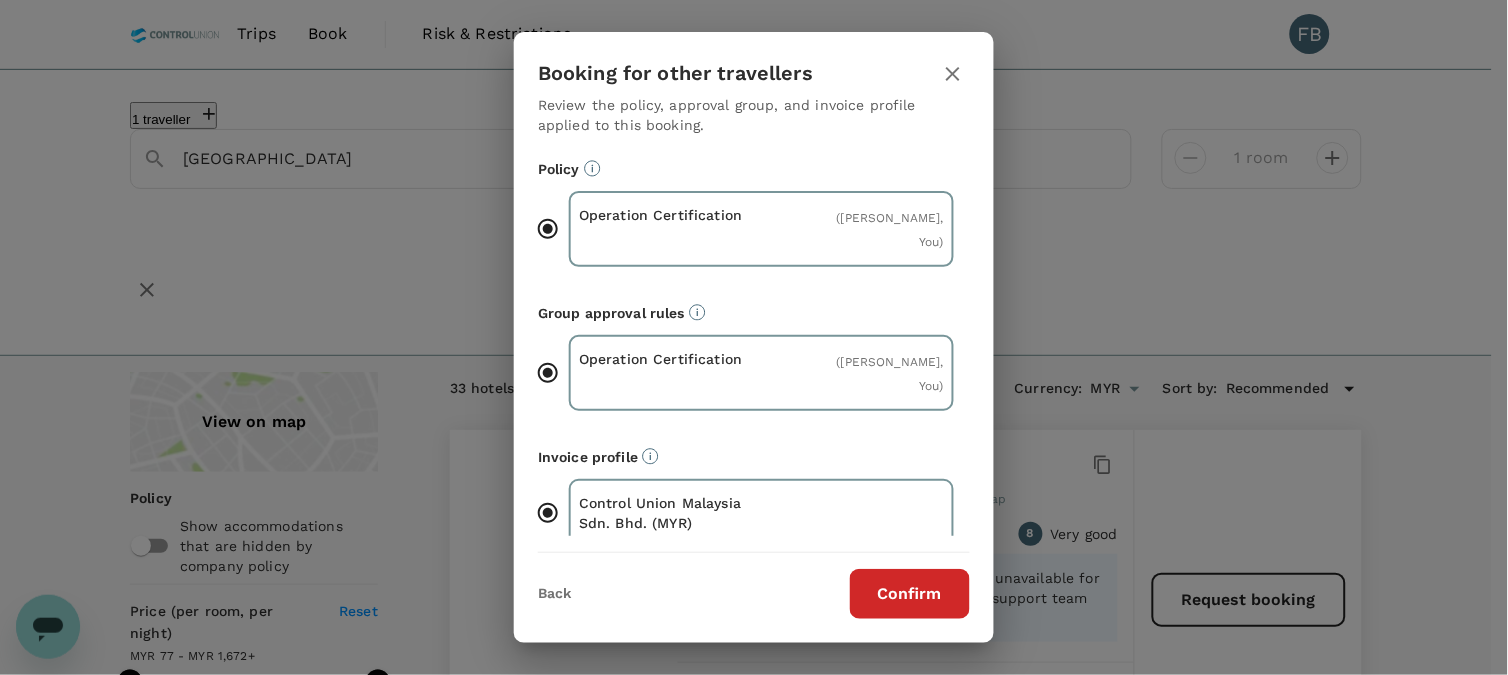 click on "Confirm" at bounding box center [910, 594] 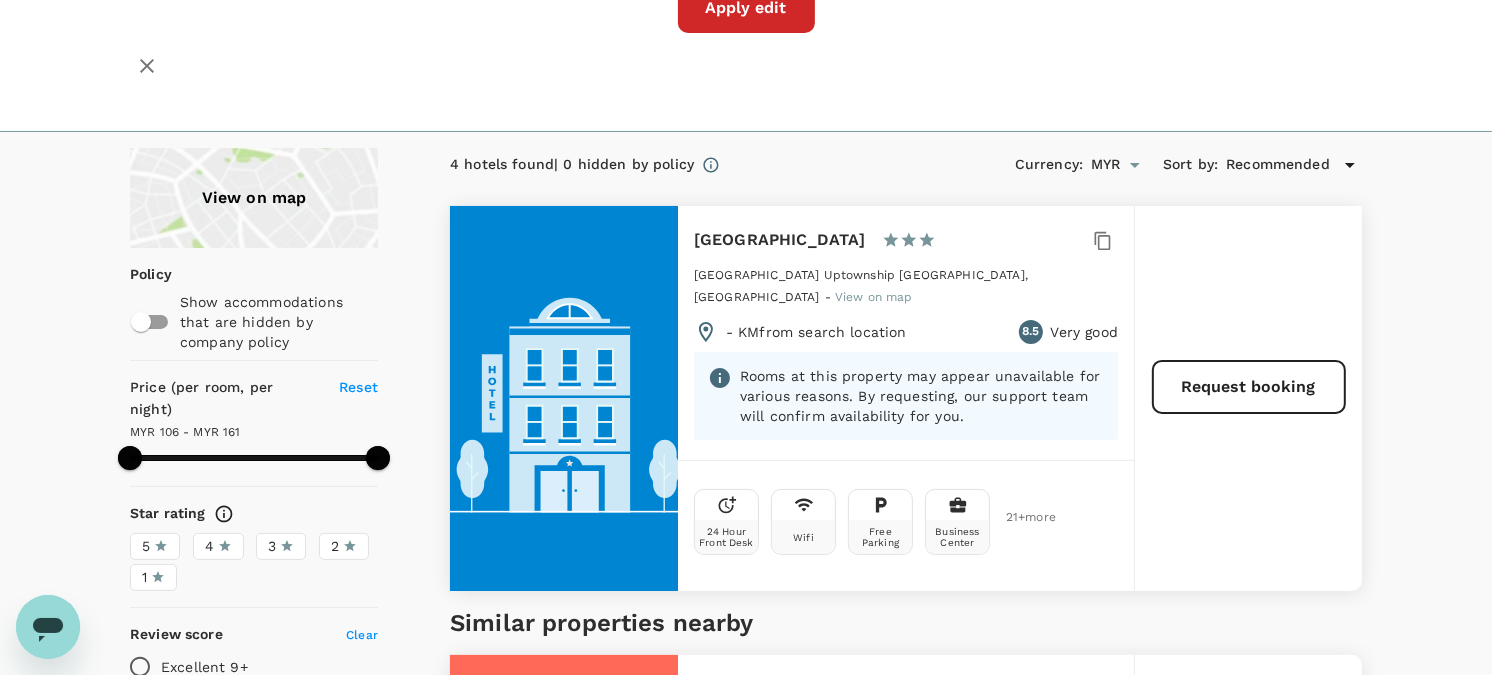 scroll, scrollTop: 0, scrollLeft: 0, axis: both 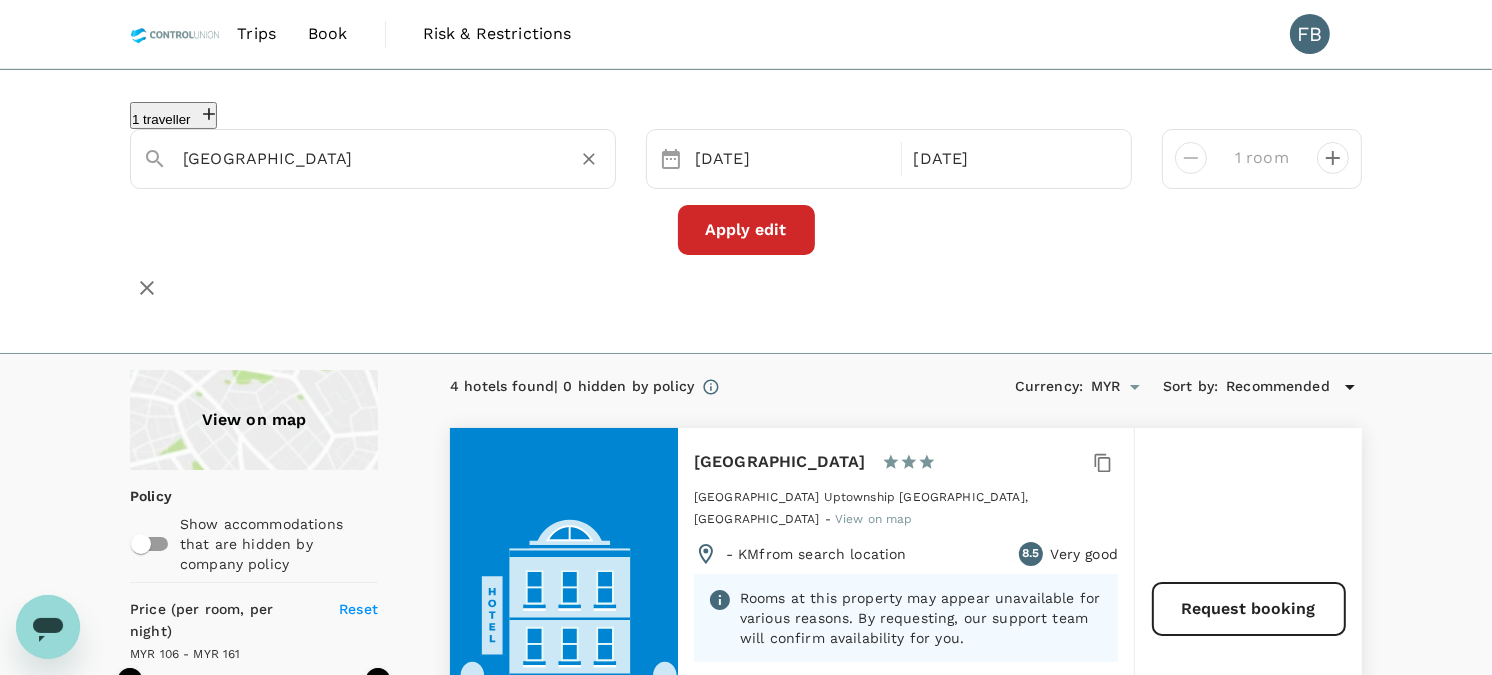 click on "[GEOGRAPHIC_DATA]" at bounding box center (365, 158) 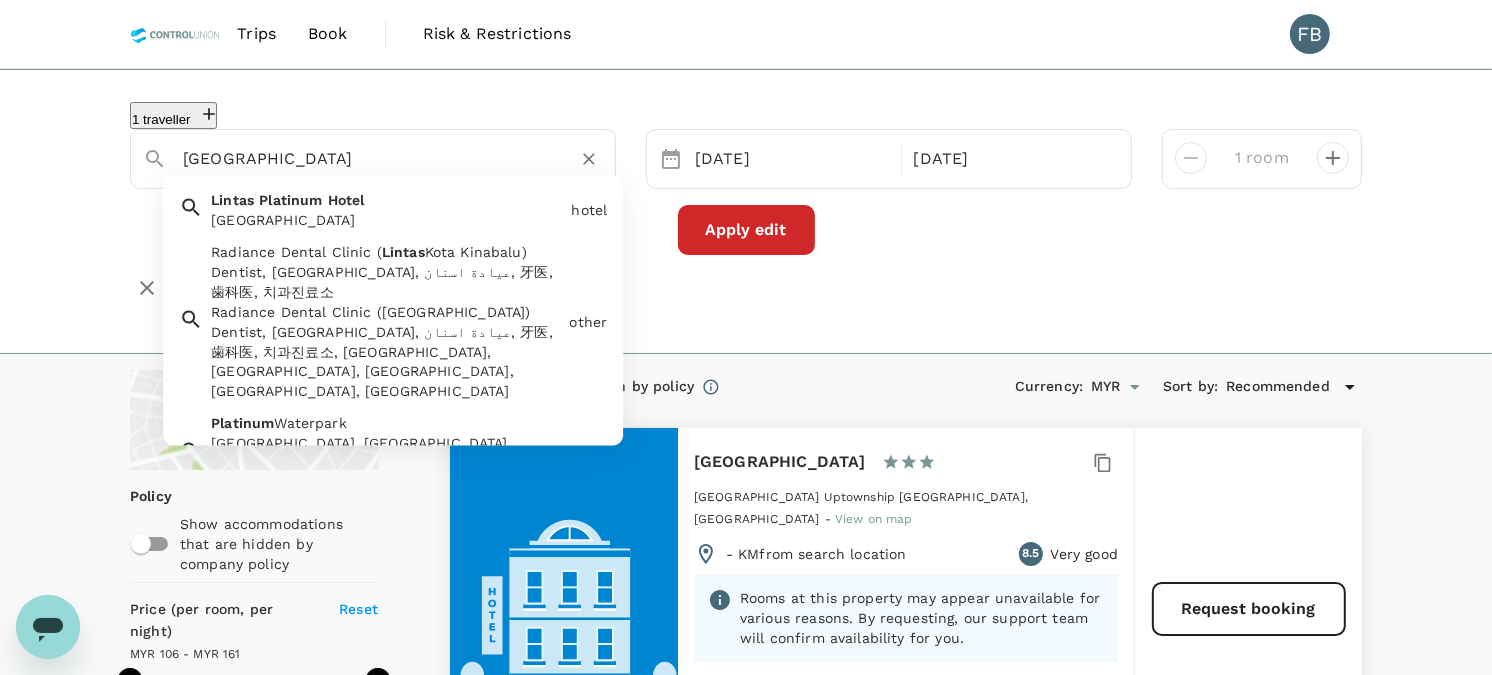 click on "[GEOGRAPHIC_DATA]" at bounding box center (365, 158) 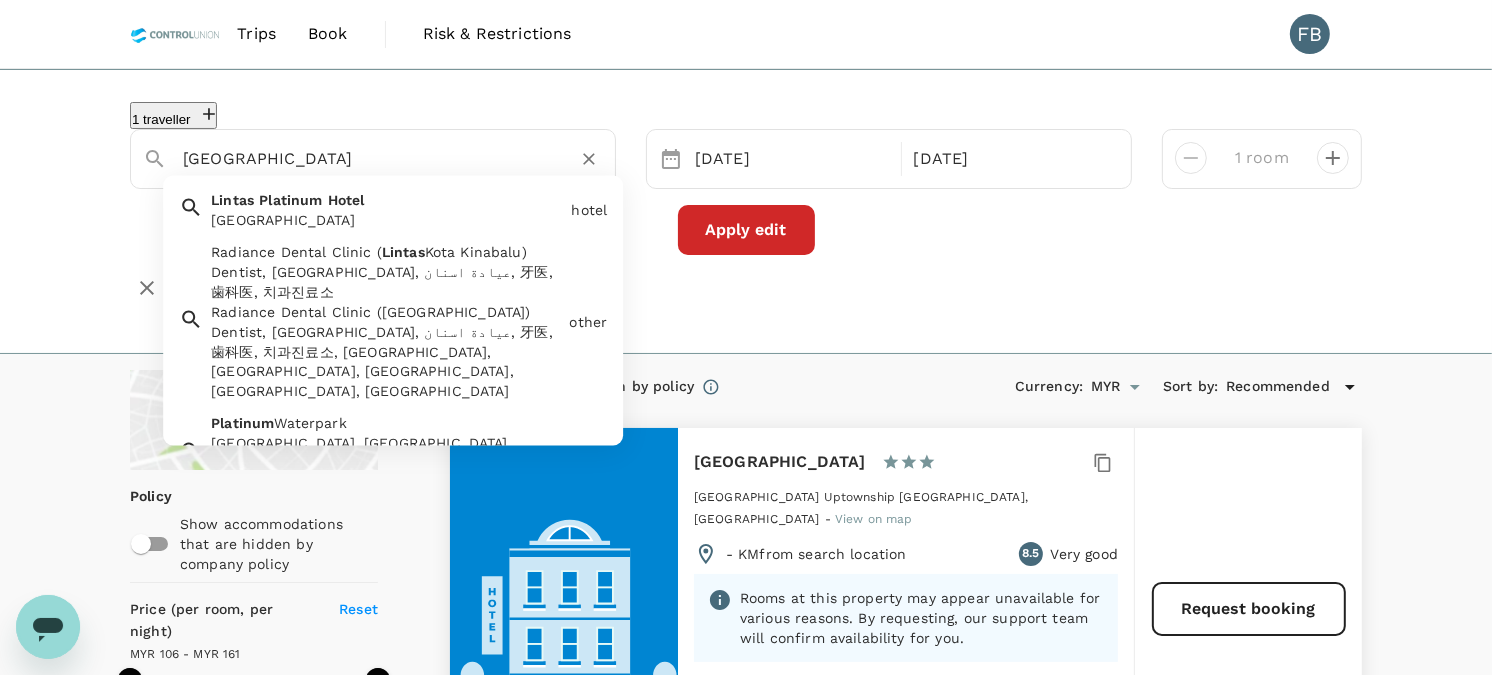 paste on "The Atelier" 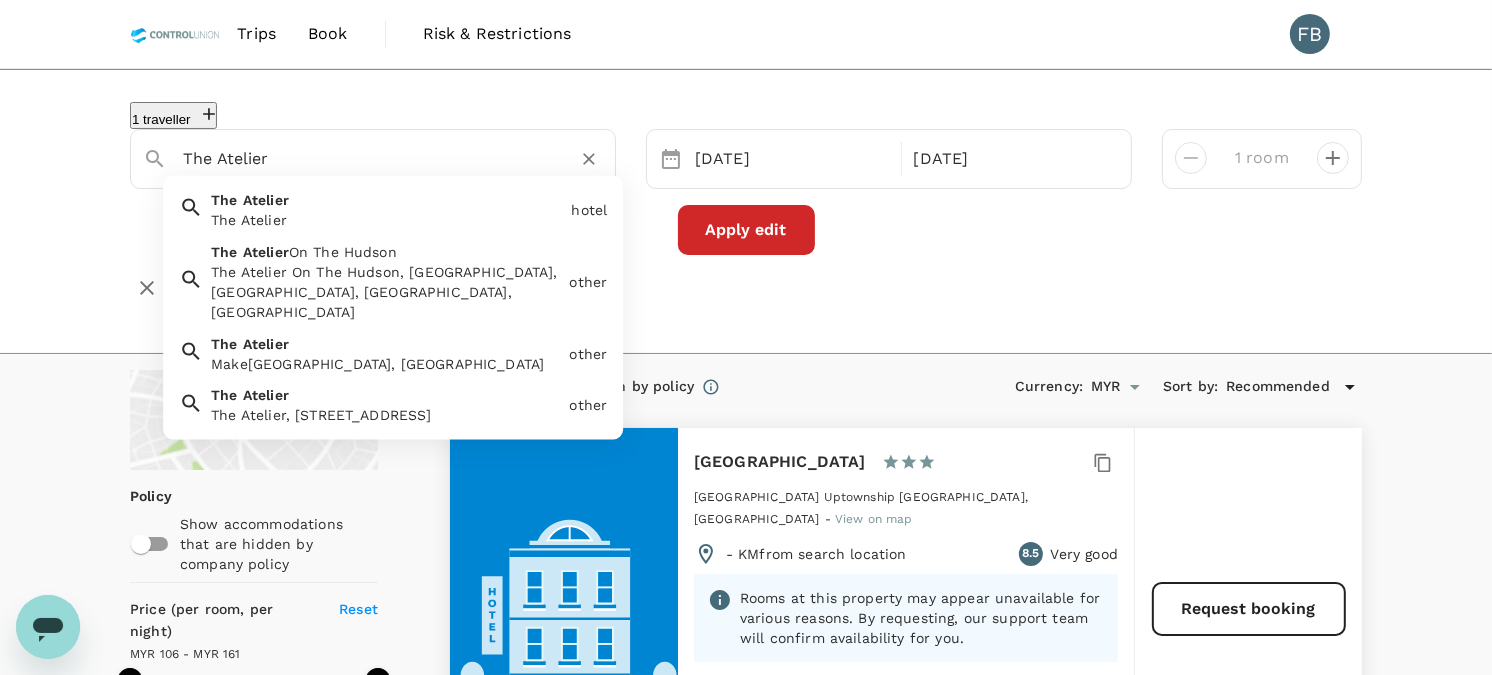 click on "The Atelier" at bounding box center (387, 220) 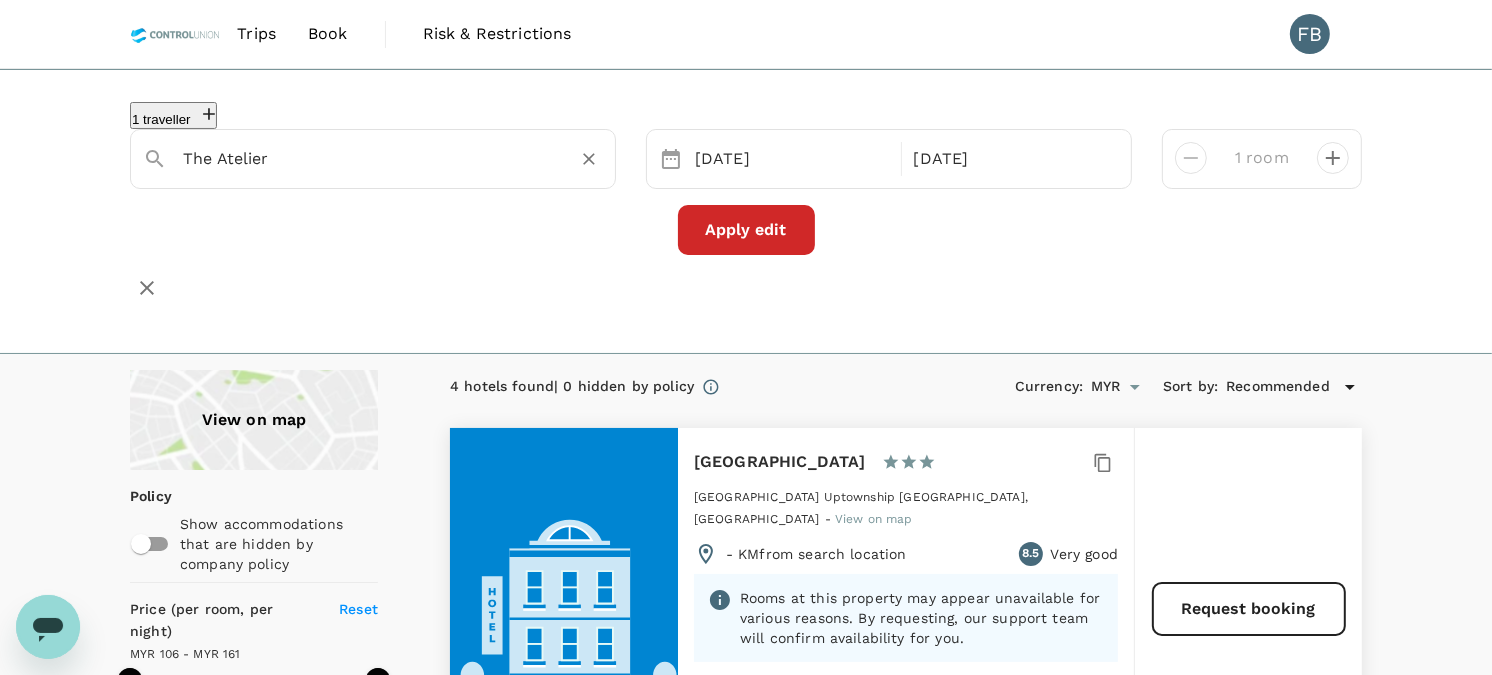 type on "The Atelier" 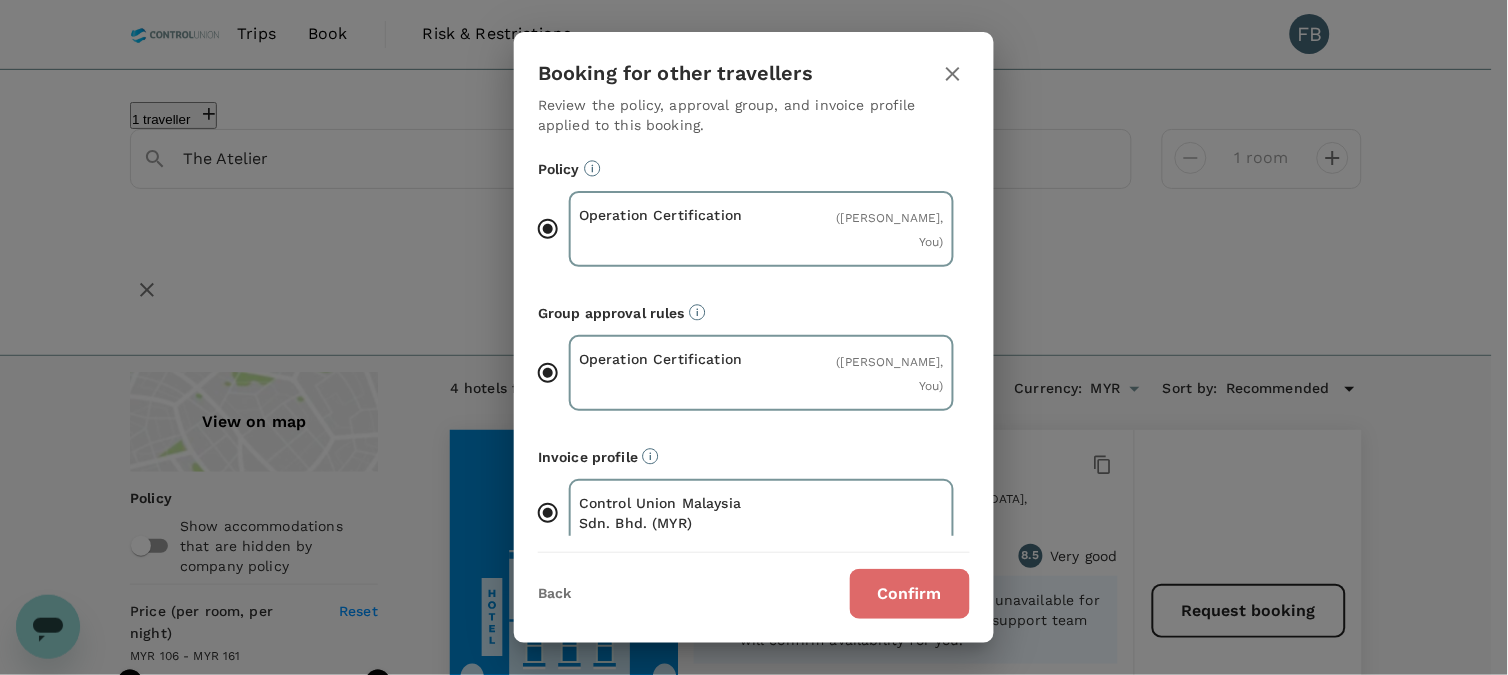 click on "Confirm" at bounding box center [910, 594] 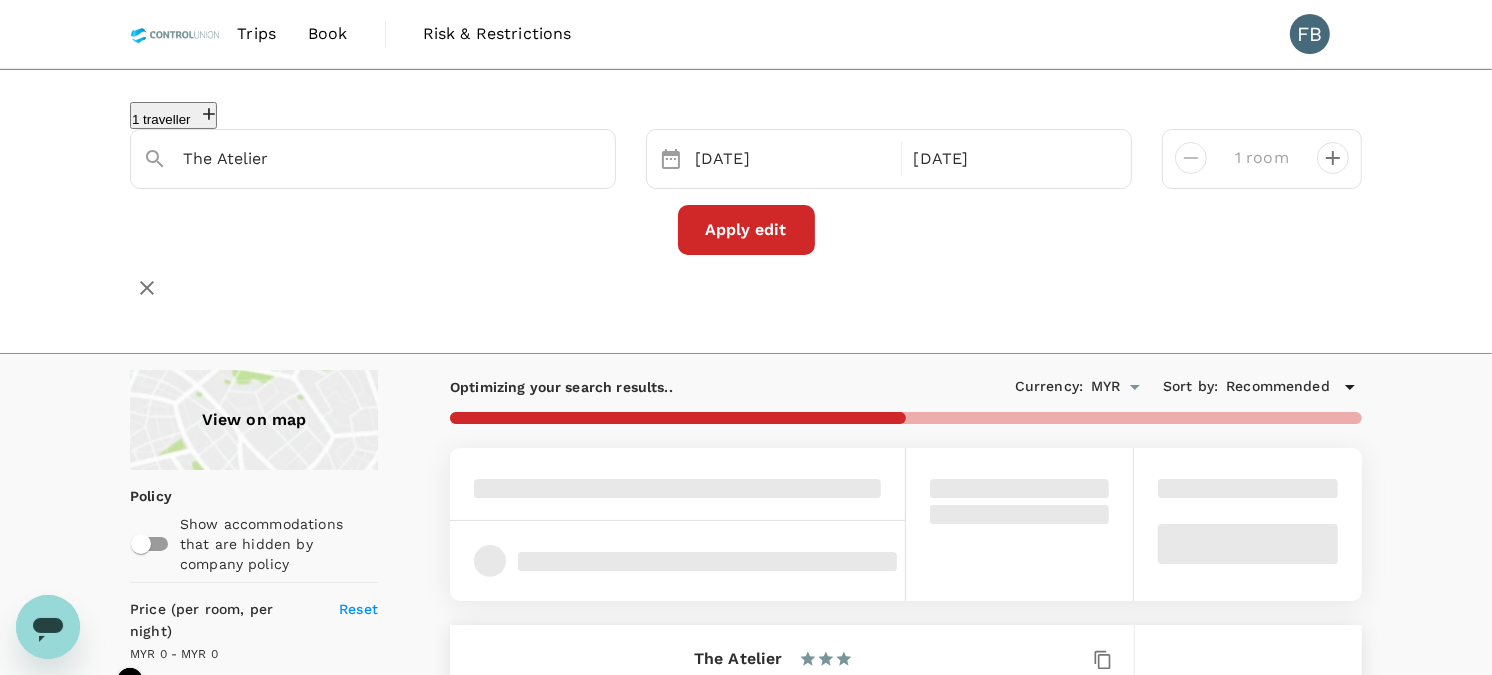 type on "184.83" 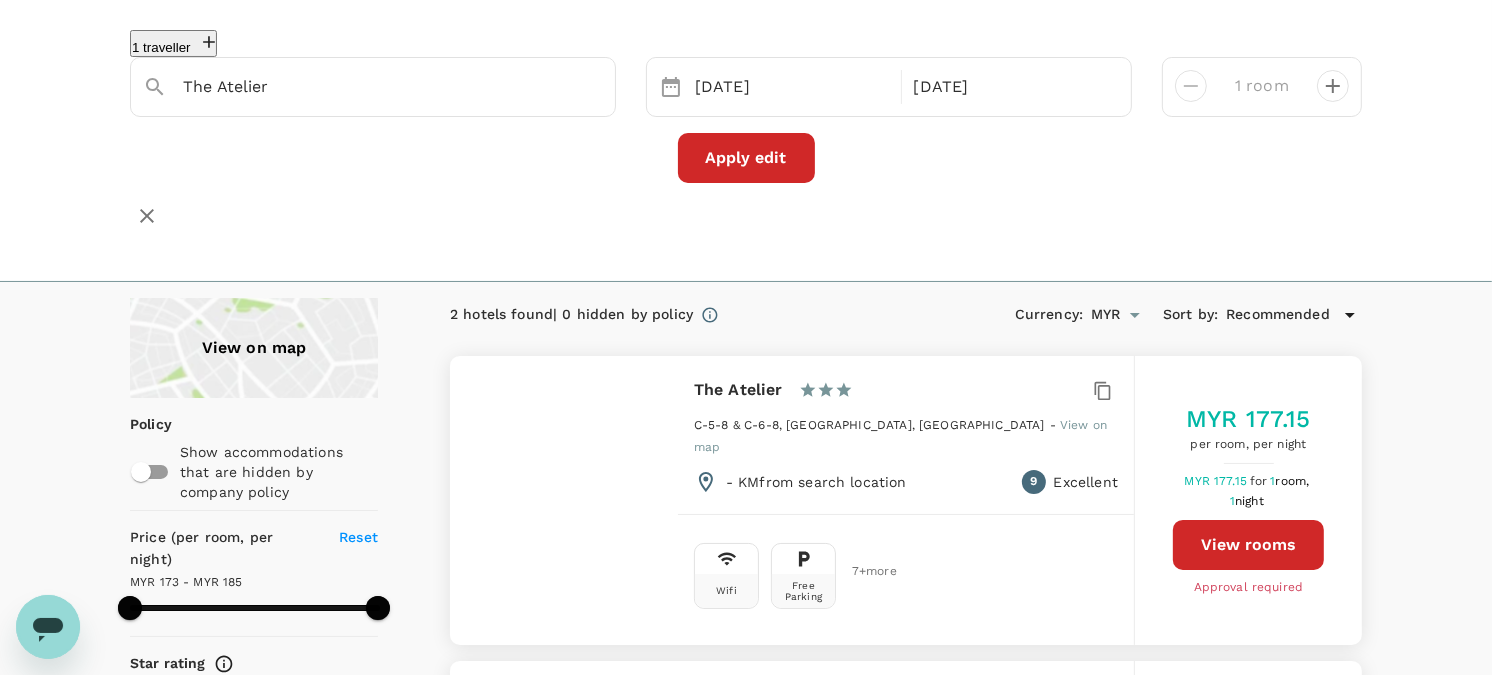 scroll, scrollTop: 111, scrollLeft: 0, axis: vertical 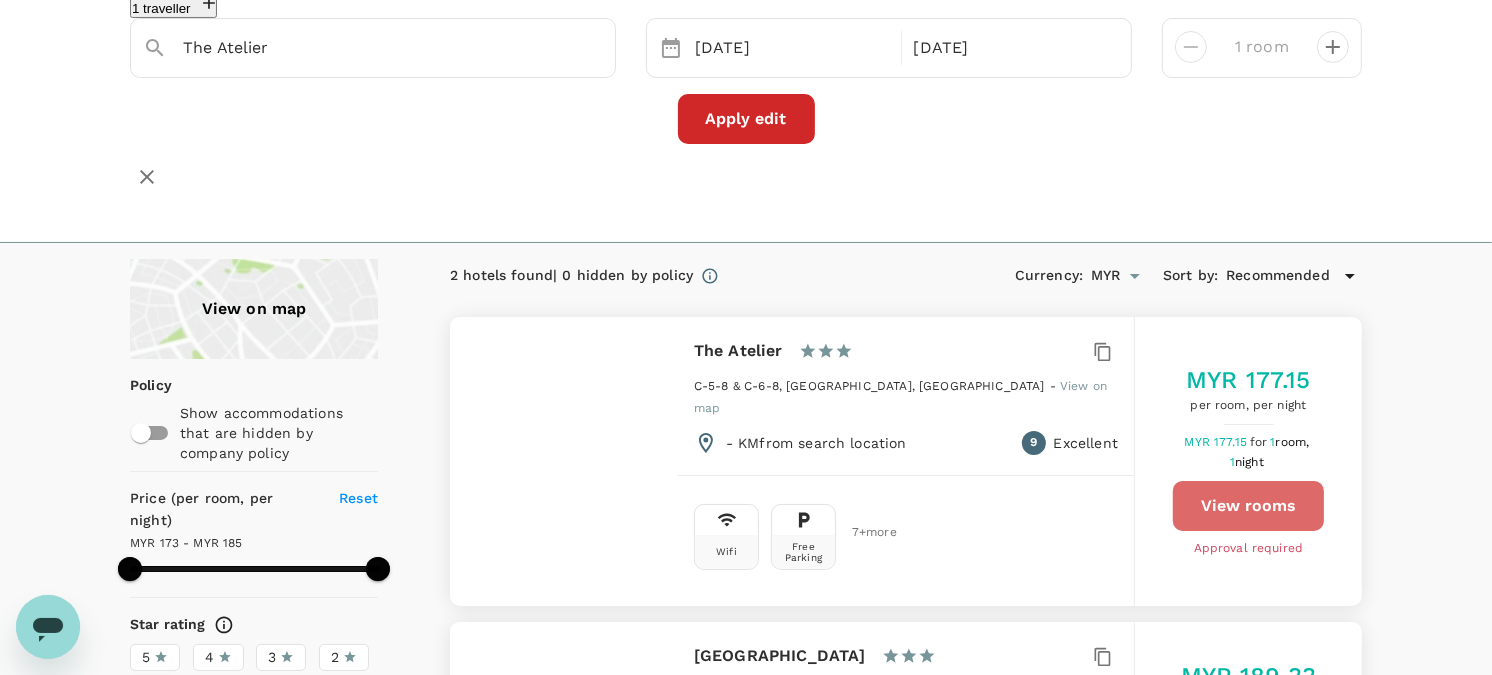 click on "View rooms" at bounding box center (1248, 506) 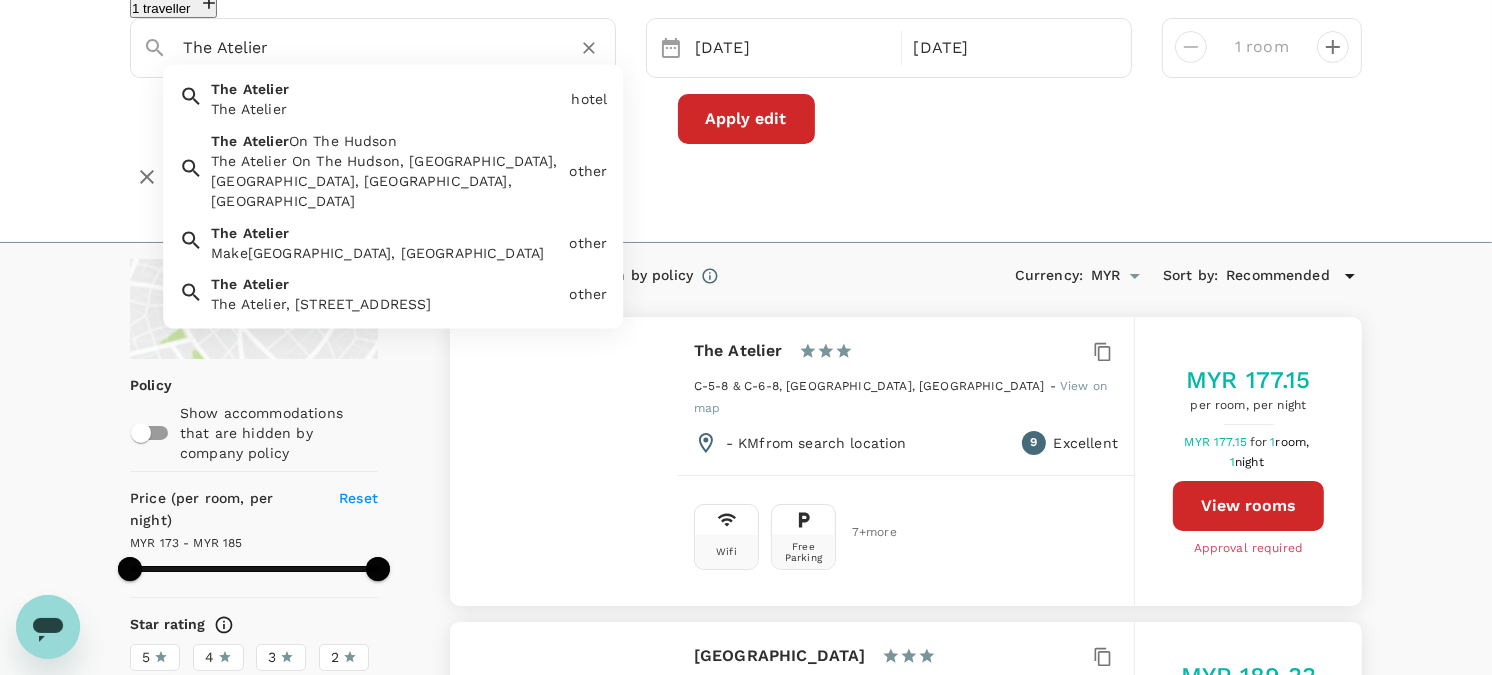 click on "The Atelier" at bounding box center [365, 47] 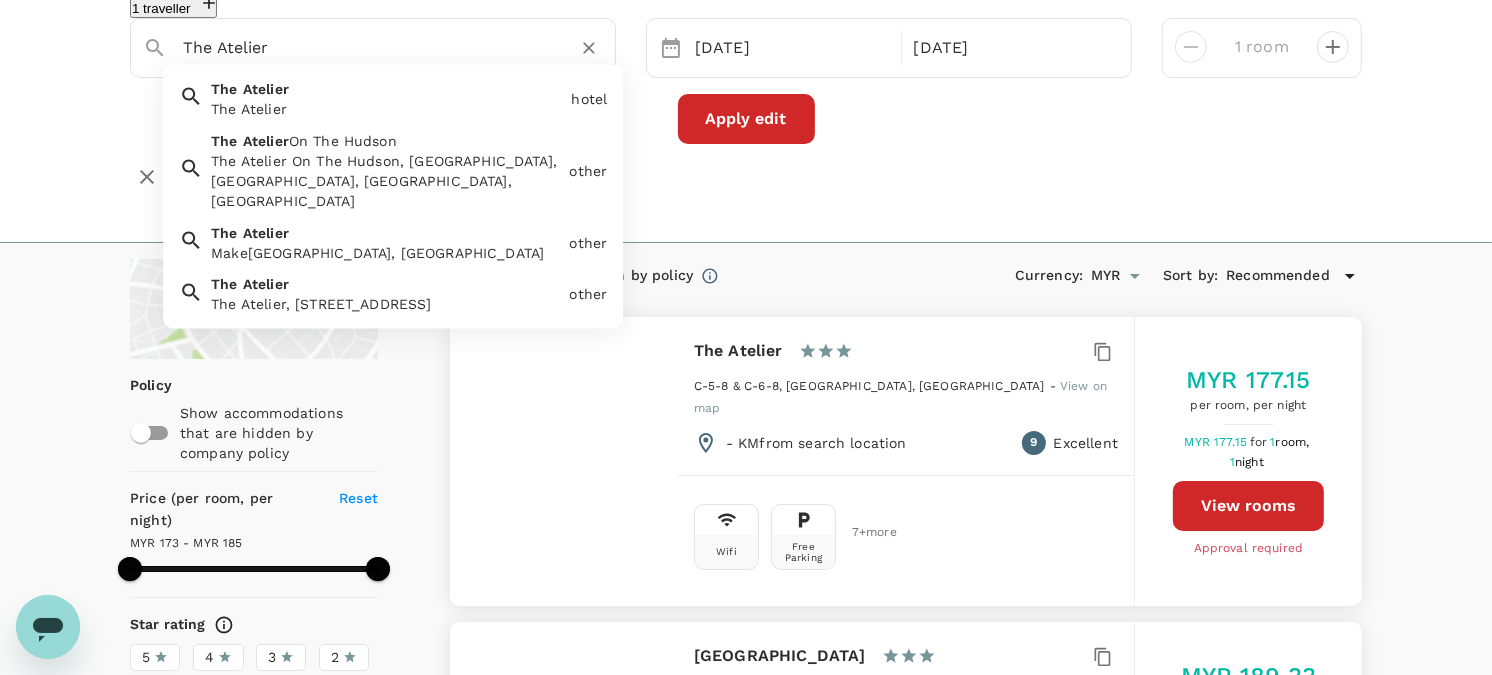 paste on "Seapark Condotel" 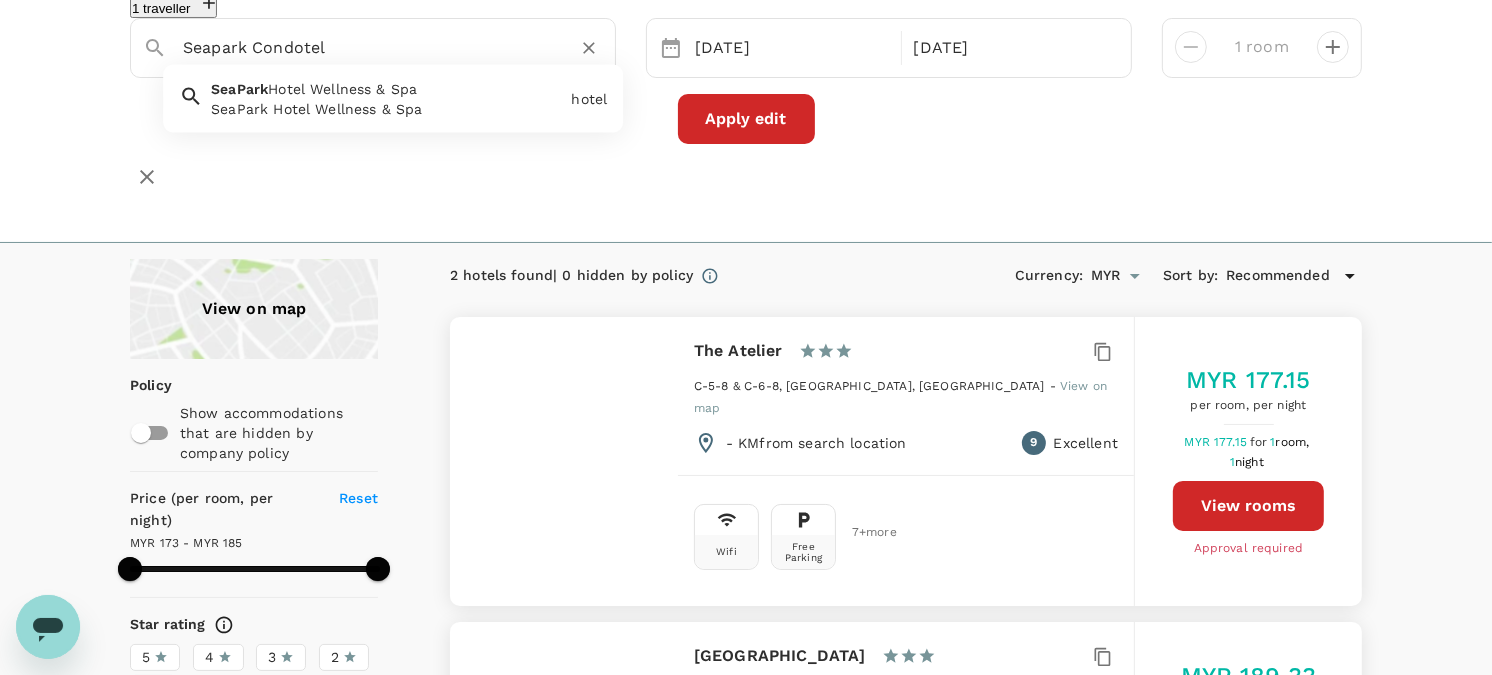 click on "Hotel Wellness & Spa" at bounding box center (342, 89) 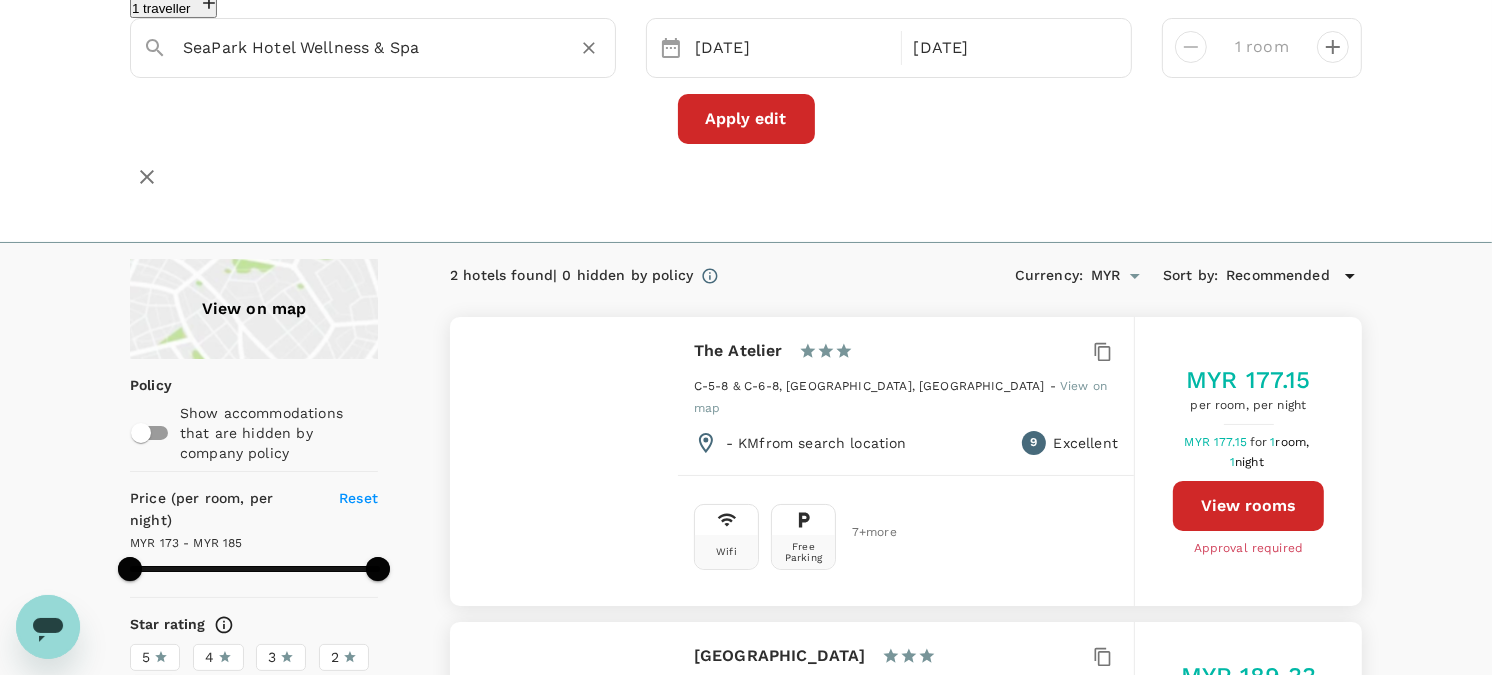 type on "SeaPark Hotel Wellness & Spa" 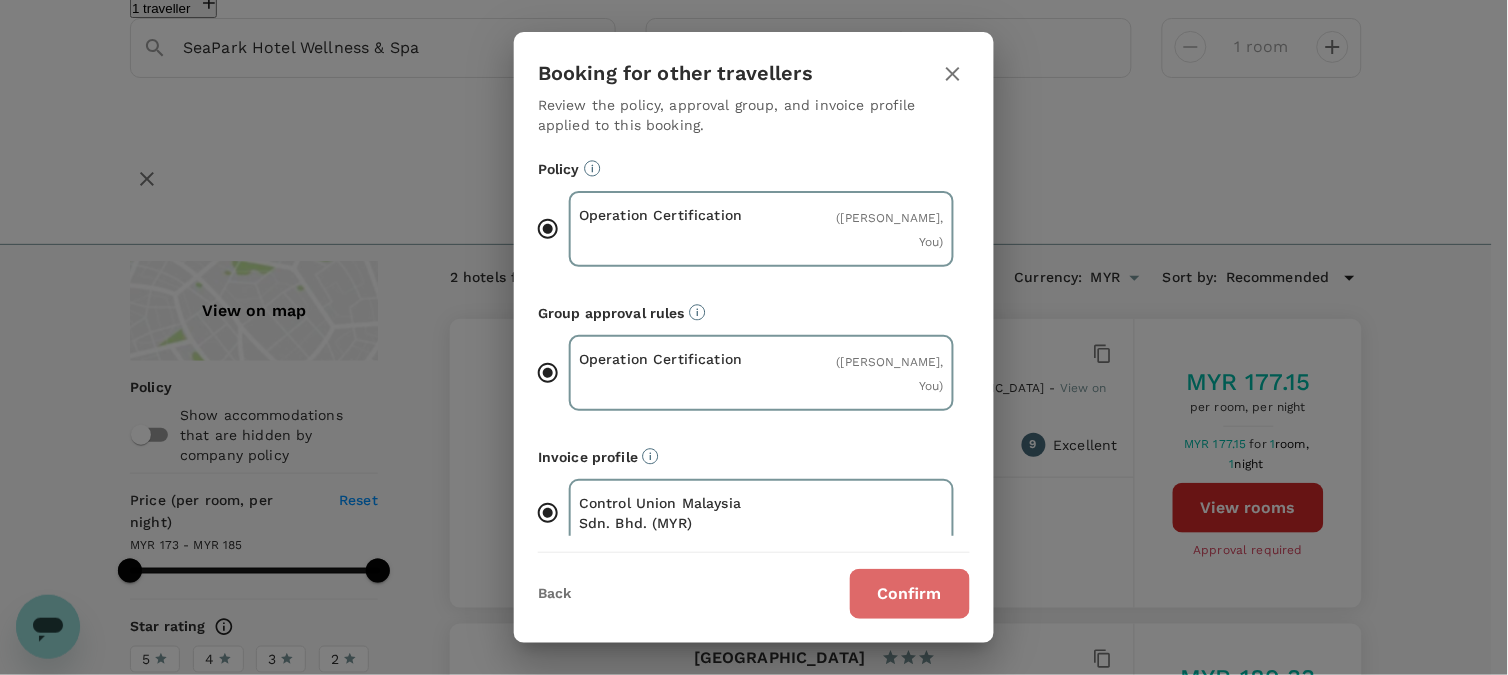 click on "Confirm" at bounding box center (910, 594) 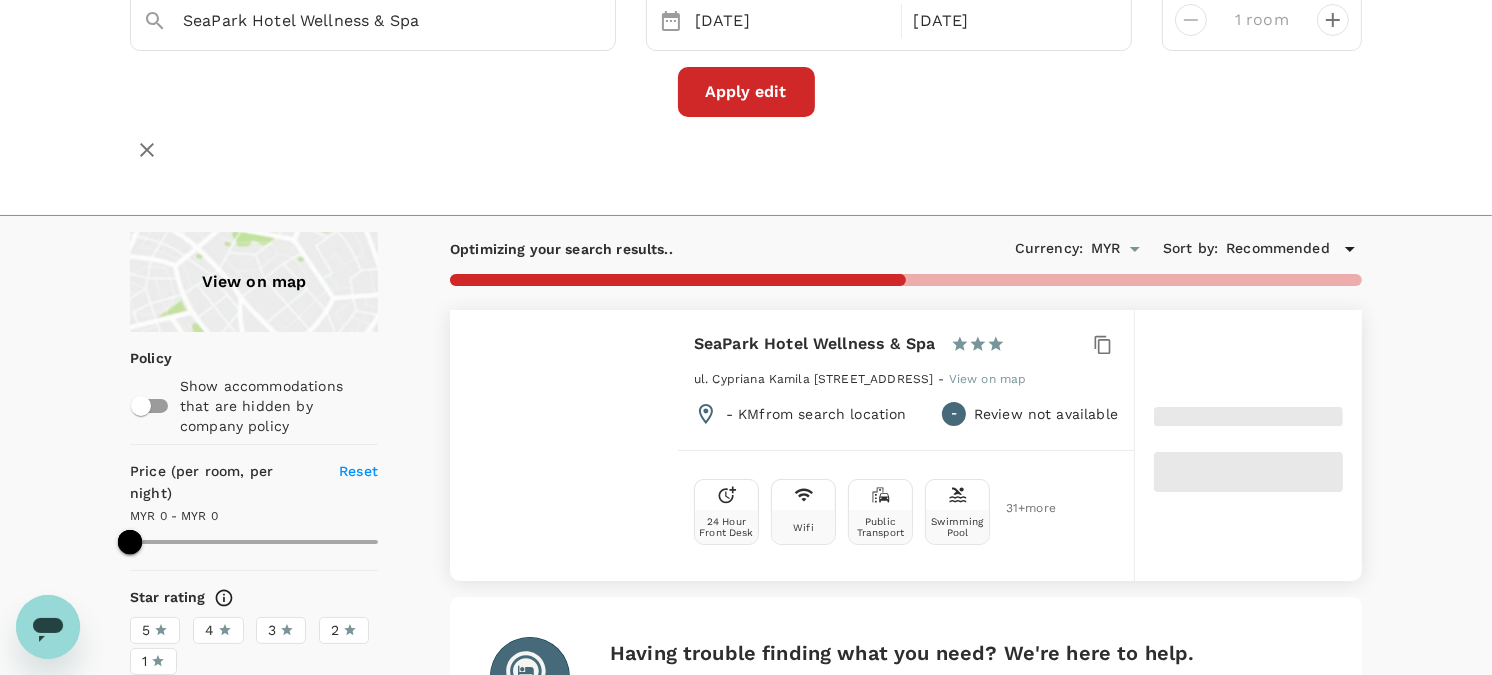 scroll, scrollTop: 111, scrollLeft: 0, axis: vertical 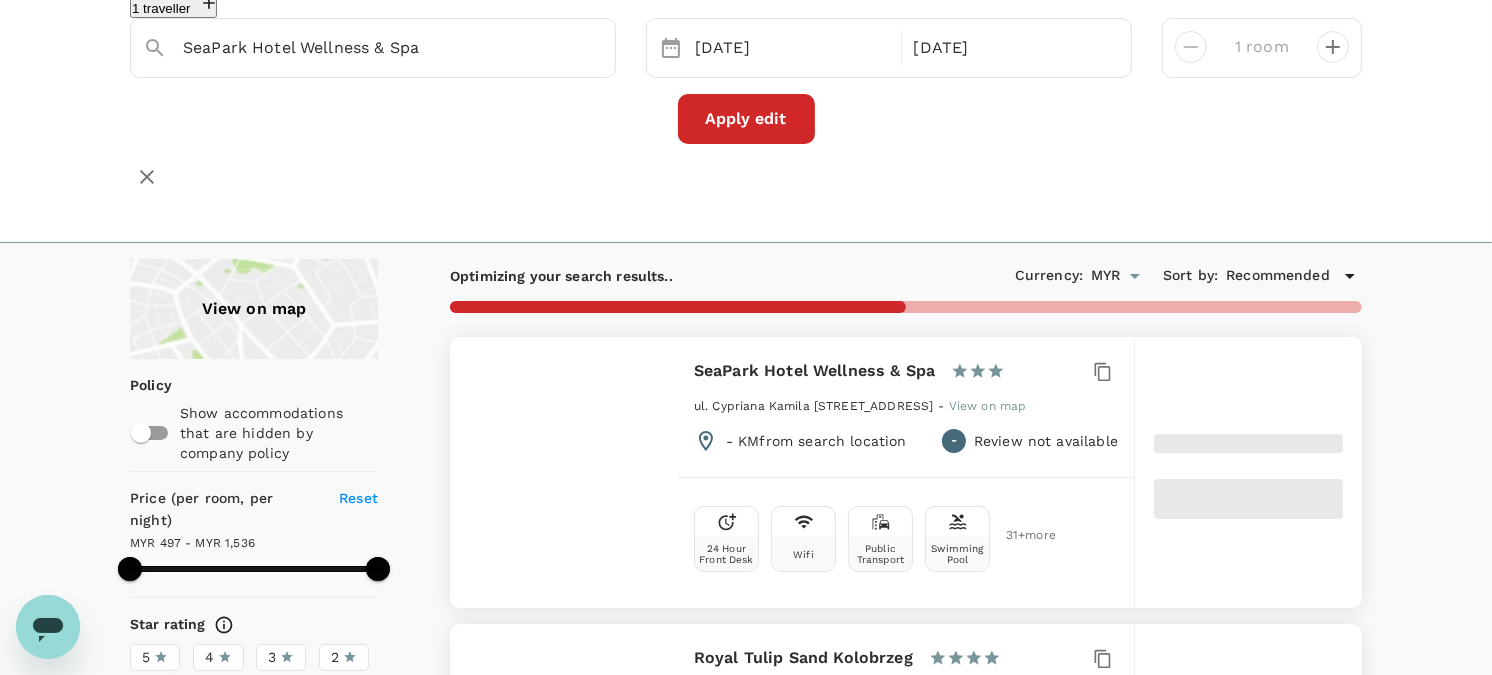 type on "1535.42" 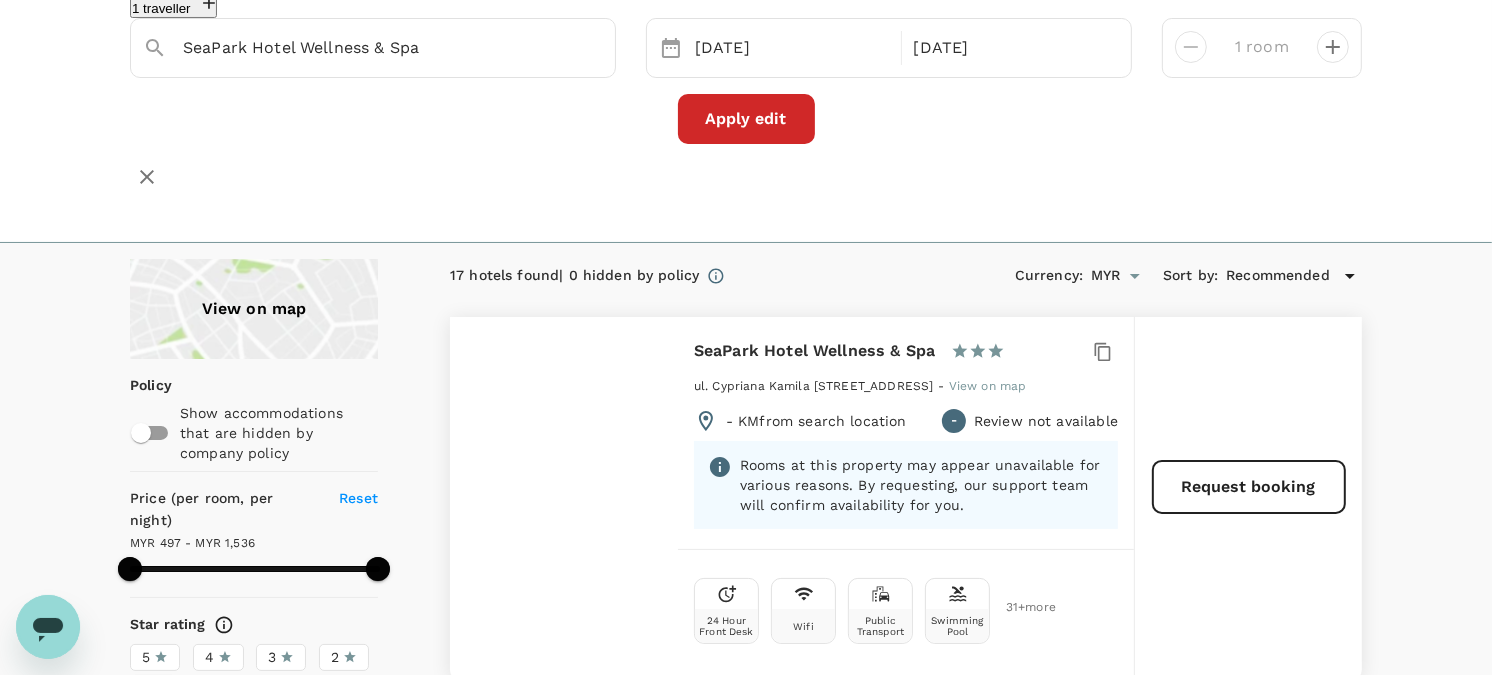 click on "SeaPark Hotel Wellness & Spa" at bounding box center [373, 48] 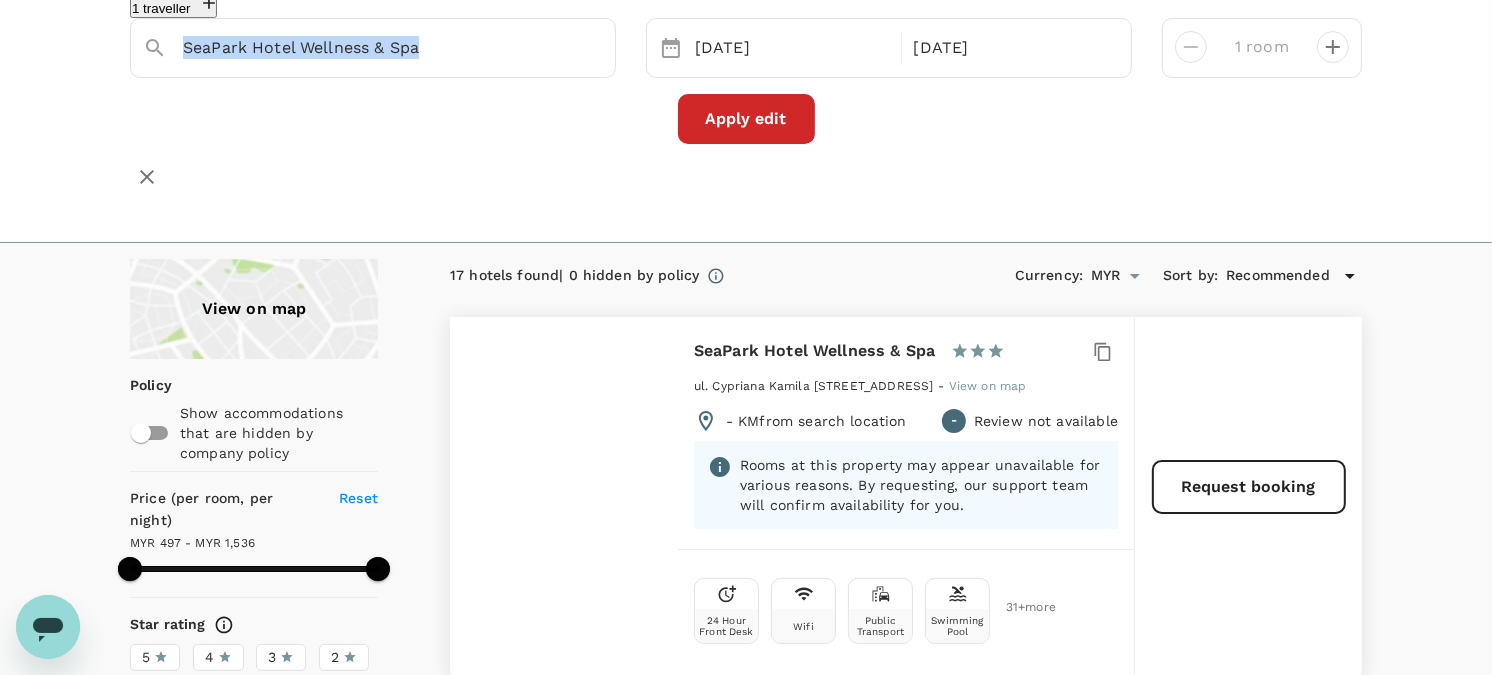 click on "SeaPark Hotel Wellness & Spa" at bounding box center [373, 48] 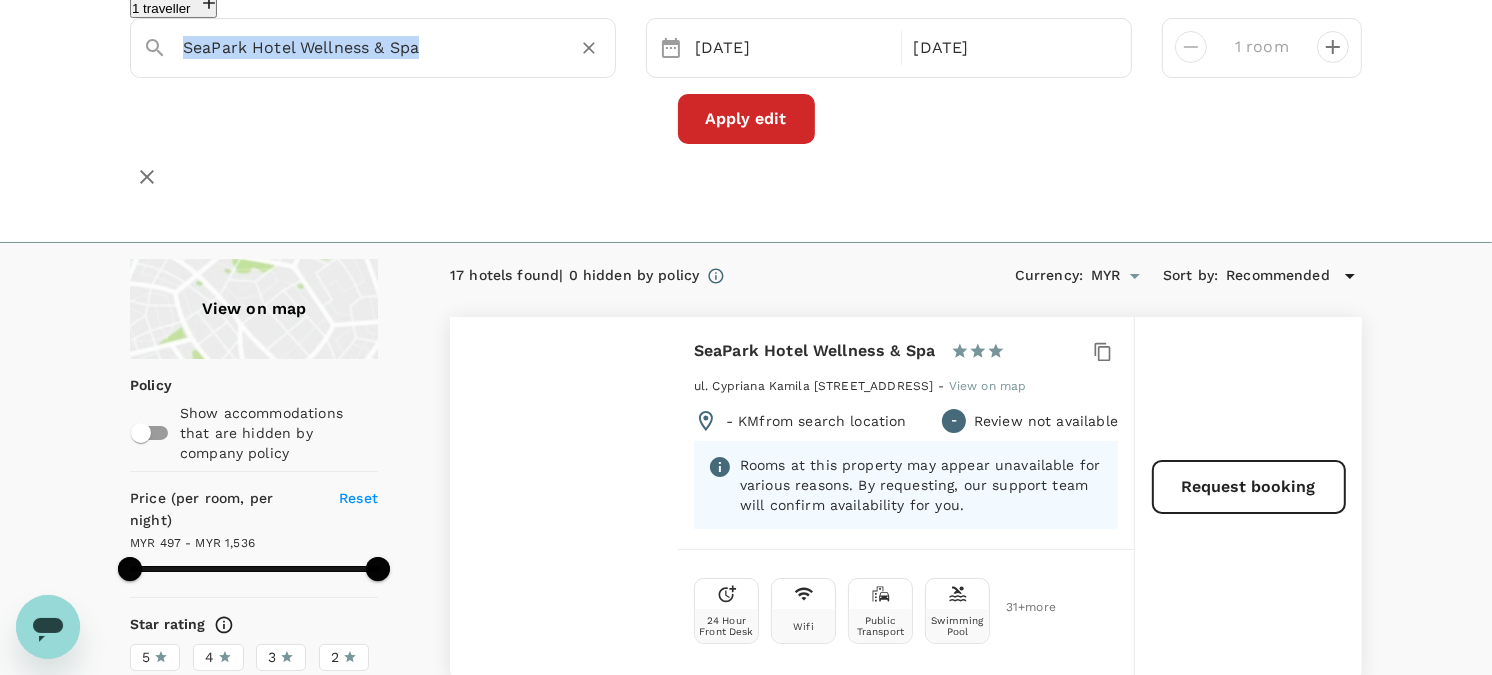 drag, startPoint x: 448, startPoint y: 64, endPoint x: 452, endPoint y: 47, distance: 17.464249 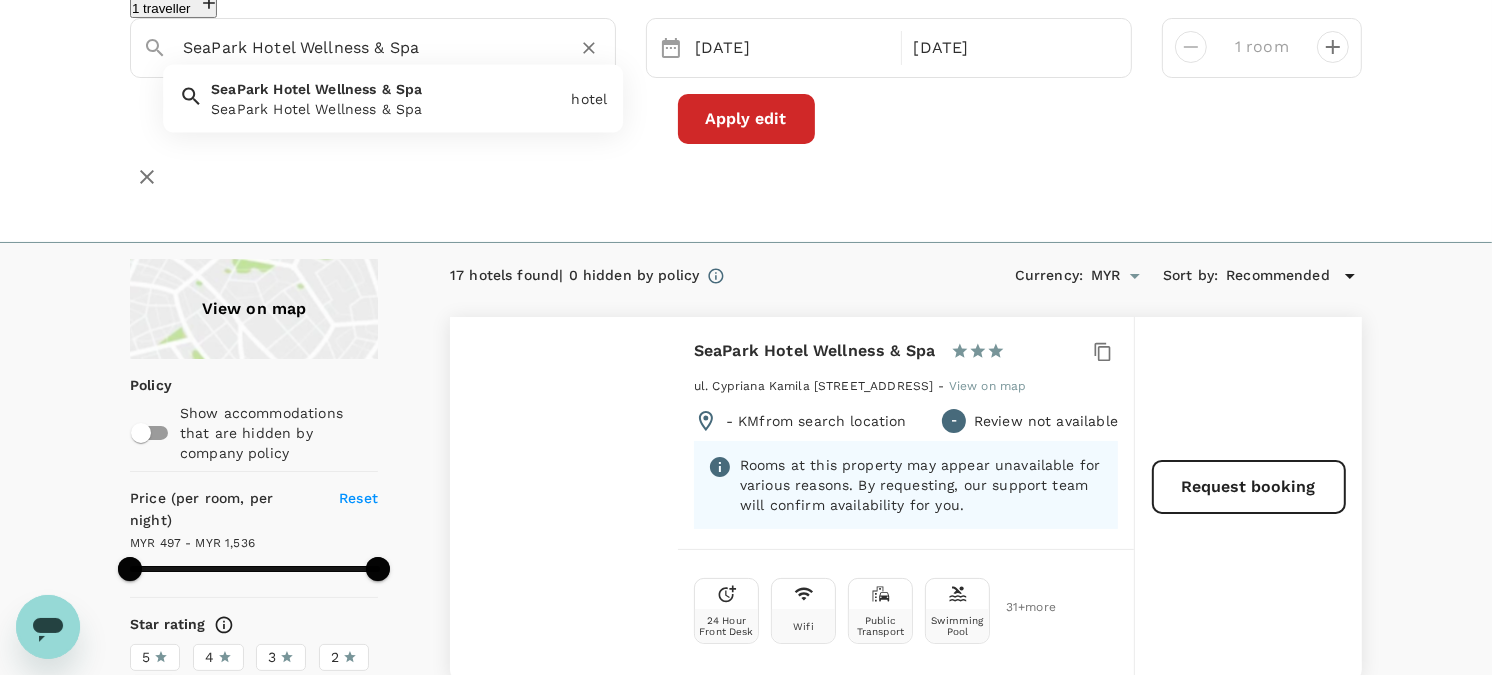paste on "tanton Hotel" 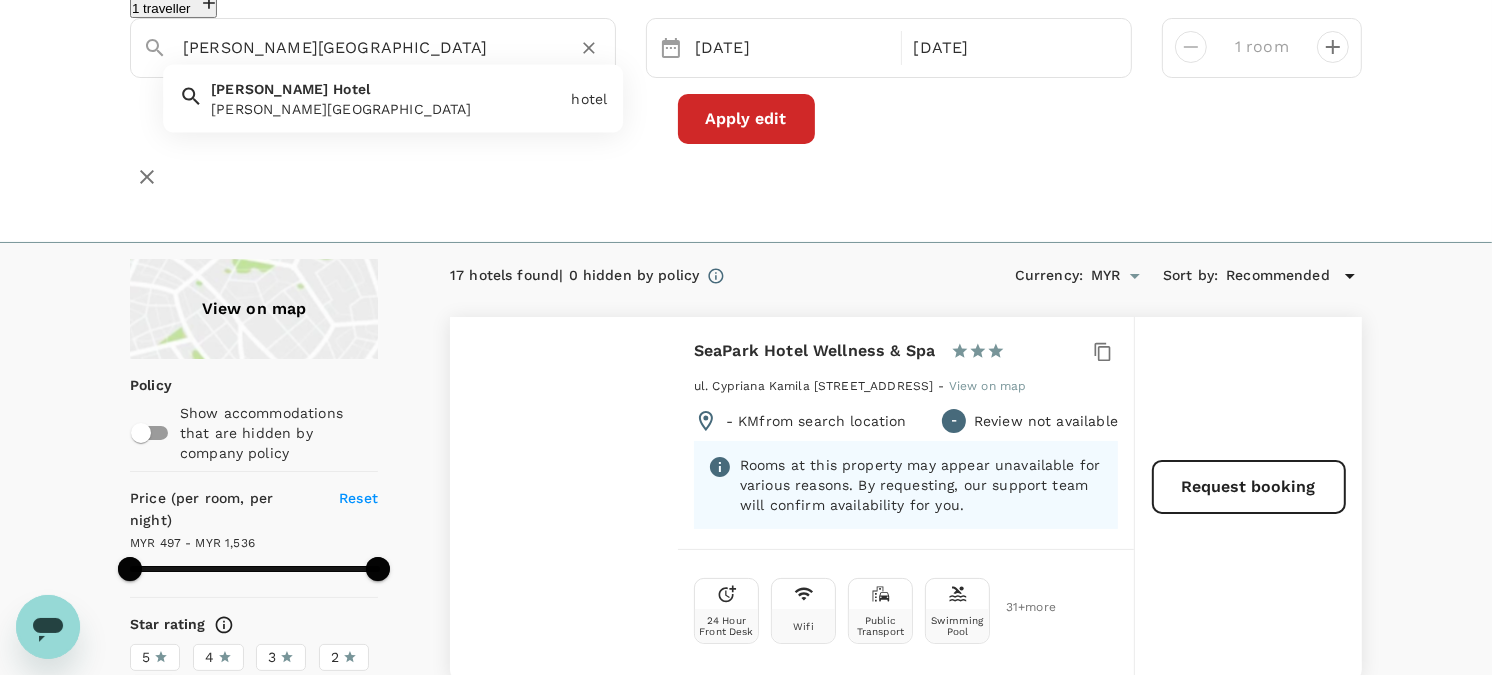 click on "[PERSON_NAME][GEOGRAPHIC_DATA][PERSON_NAME]" at bounding box center (383, 95) 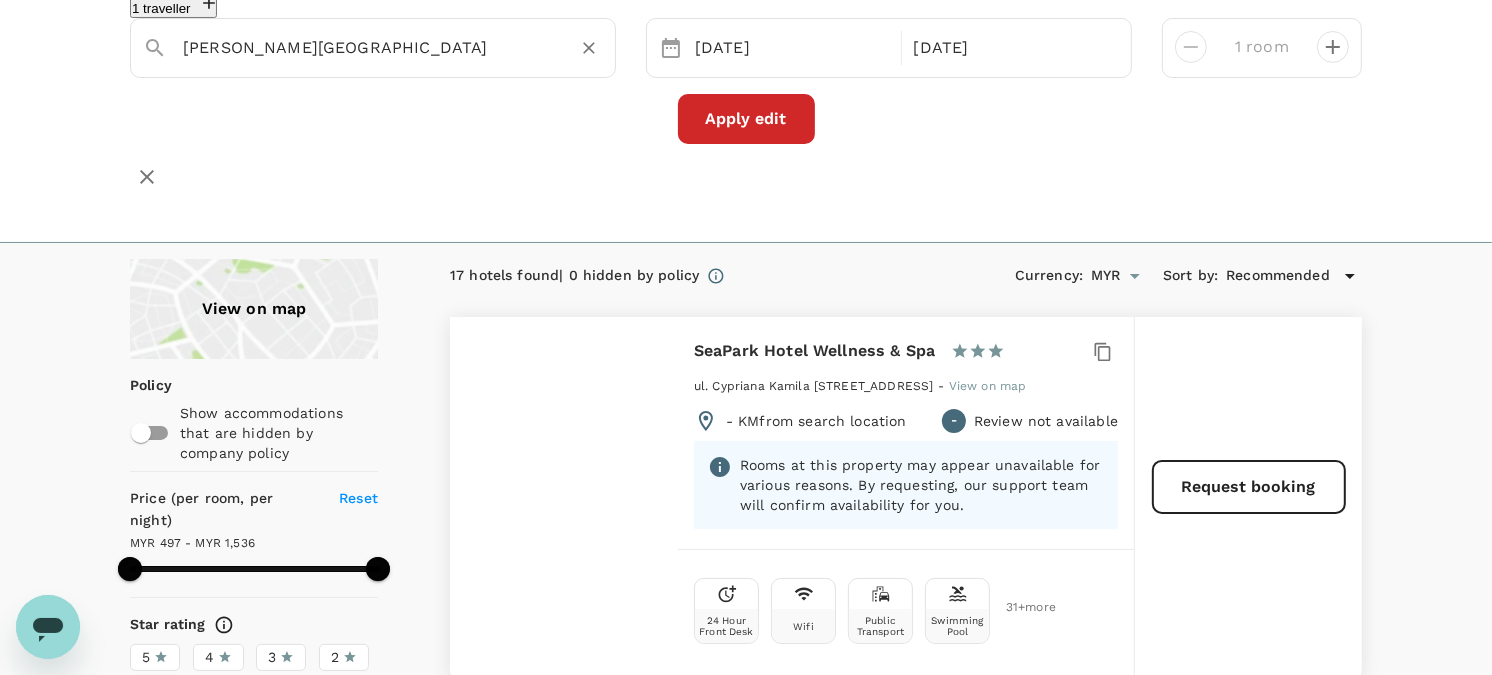 type on "[PERSON_NAME][GEOGRAPHIC_DATA]" 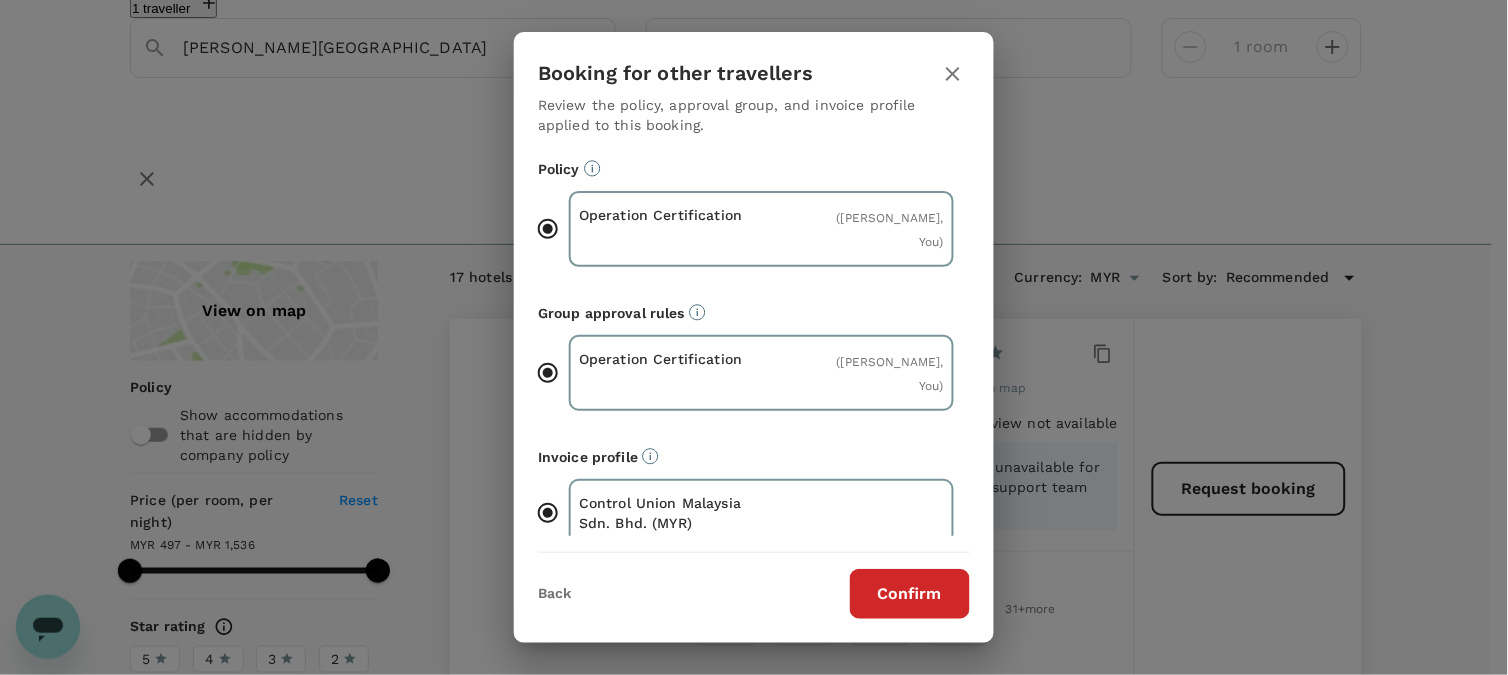click on "Confirm" at bounding box center (910, 594) 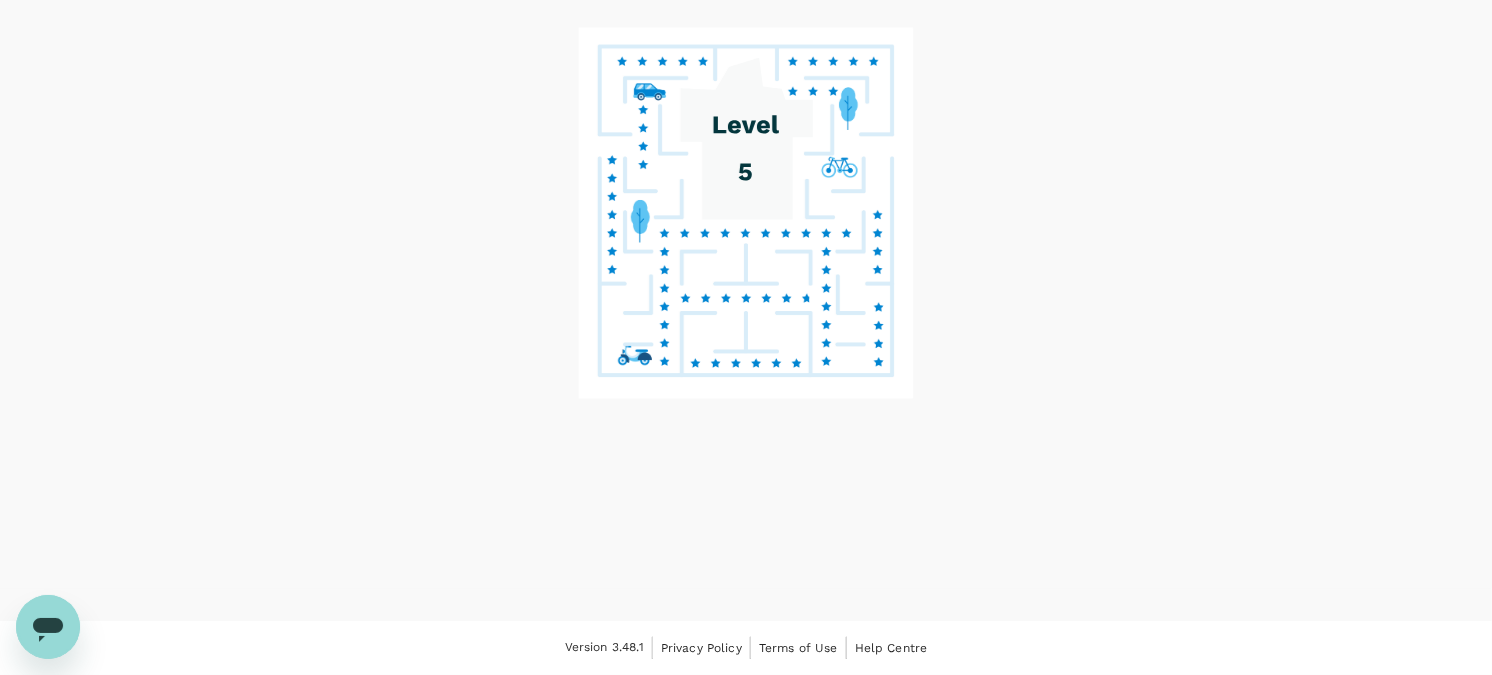 scroll, scrollTop: 0, scrollLeft: 0, axis: both 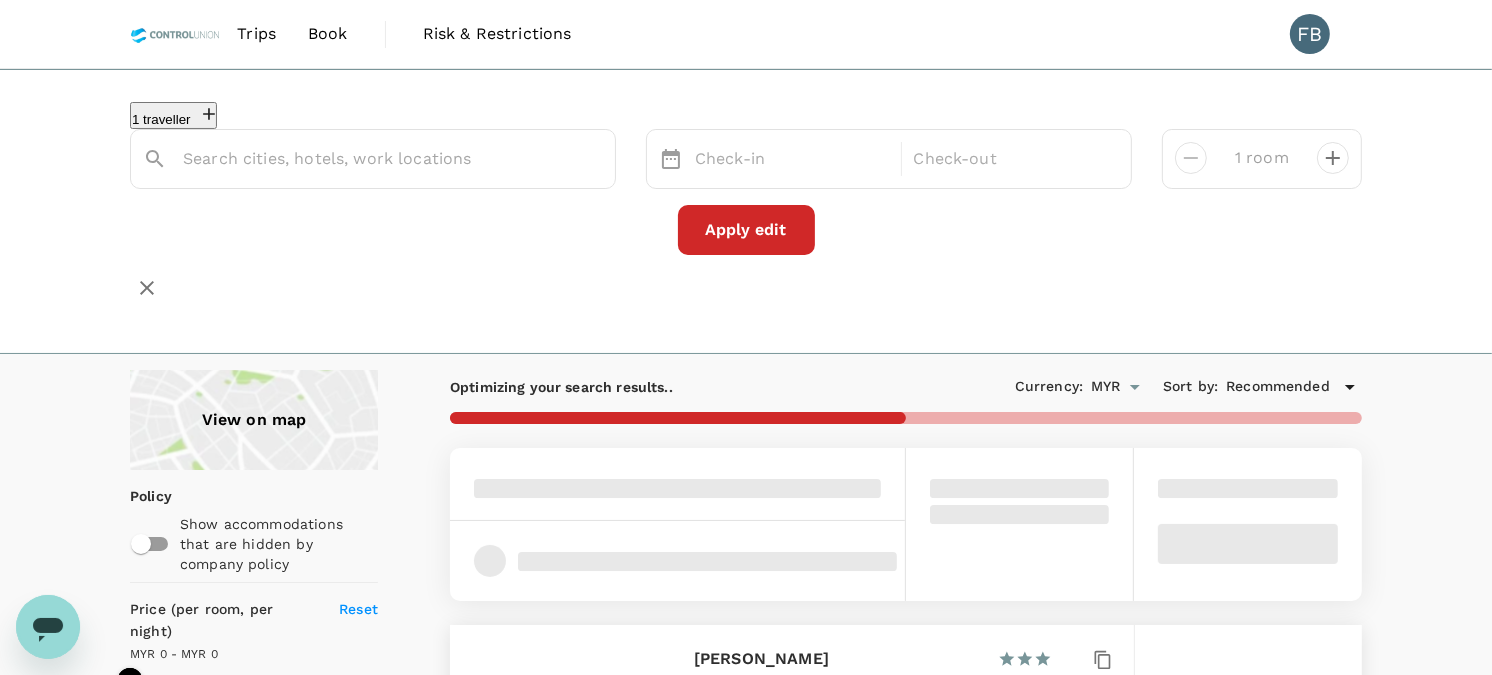 type on "[PERSON_NAME][GEOGRAPHIC_DATA]" 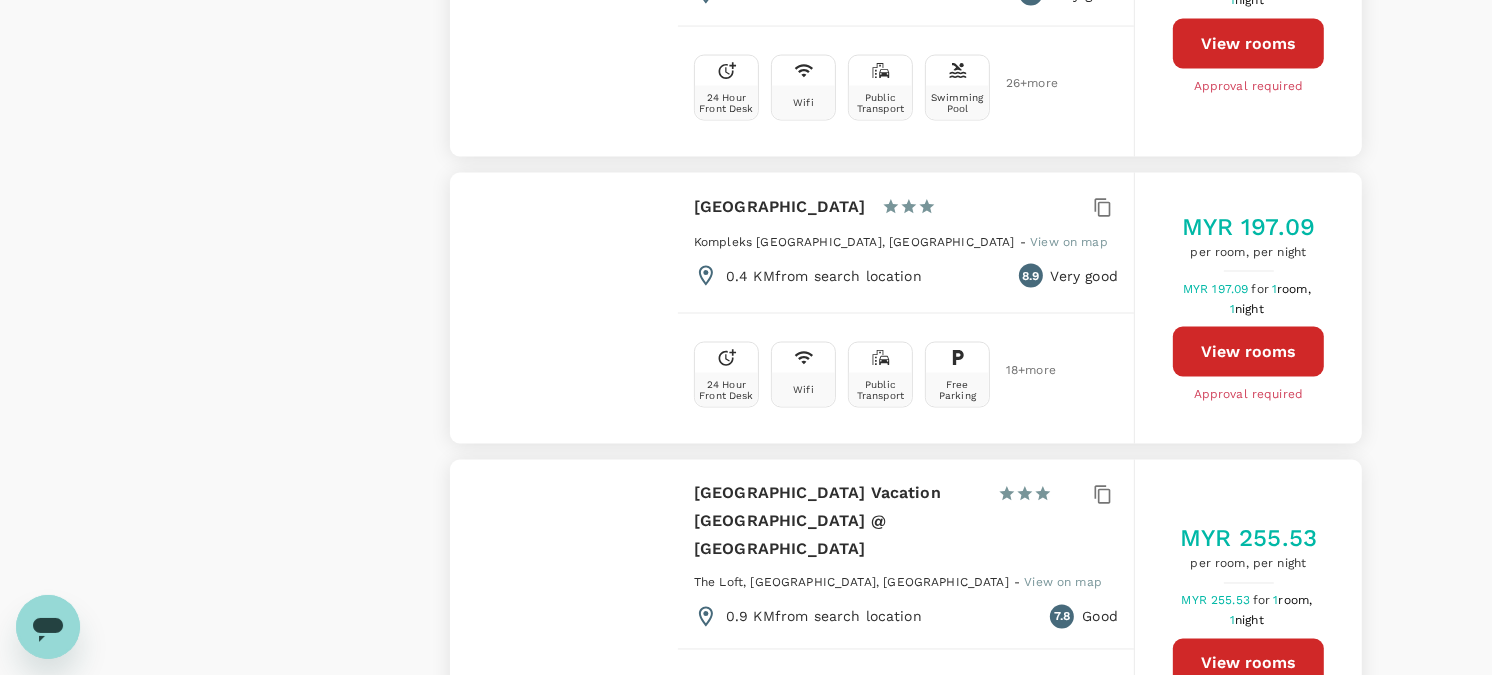 scroll, scrollTop: 3000, scrollLeft: 0, axis: vertical 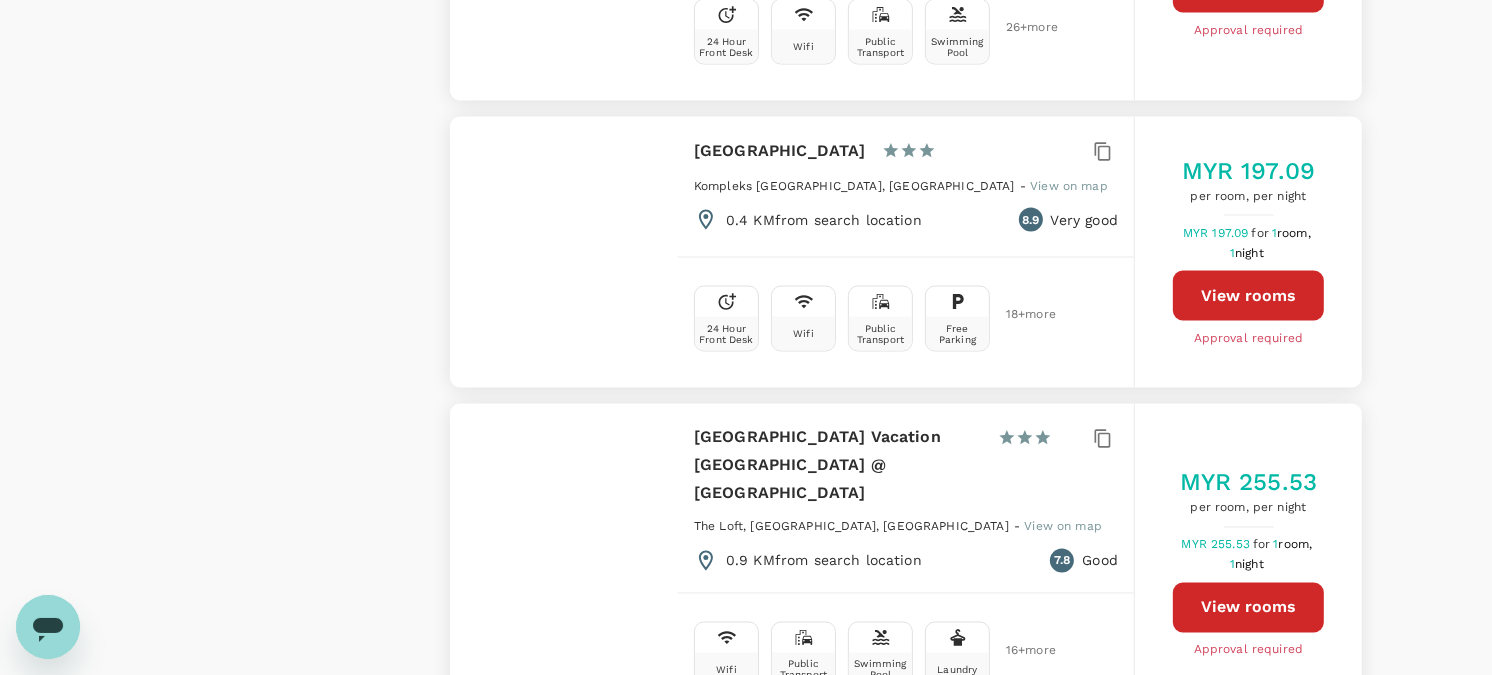 type on "846.11" 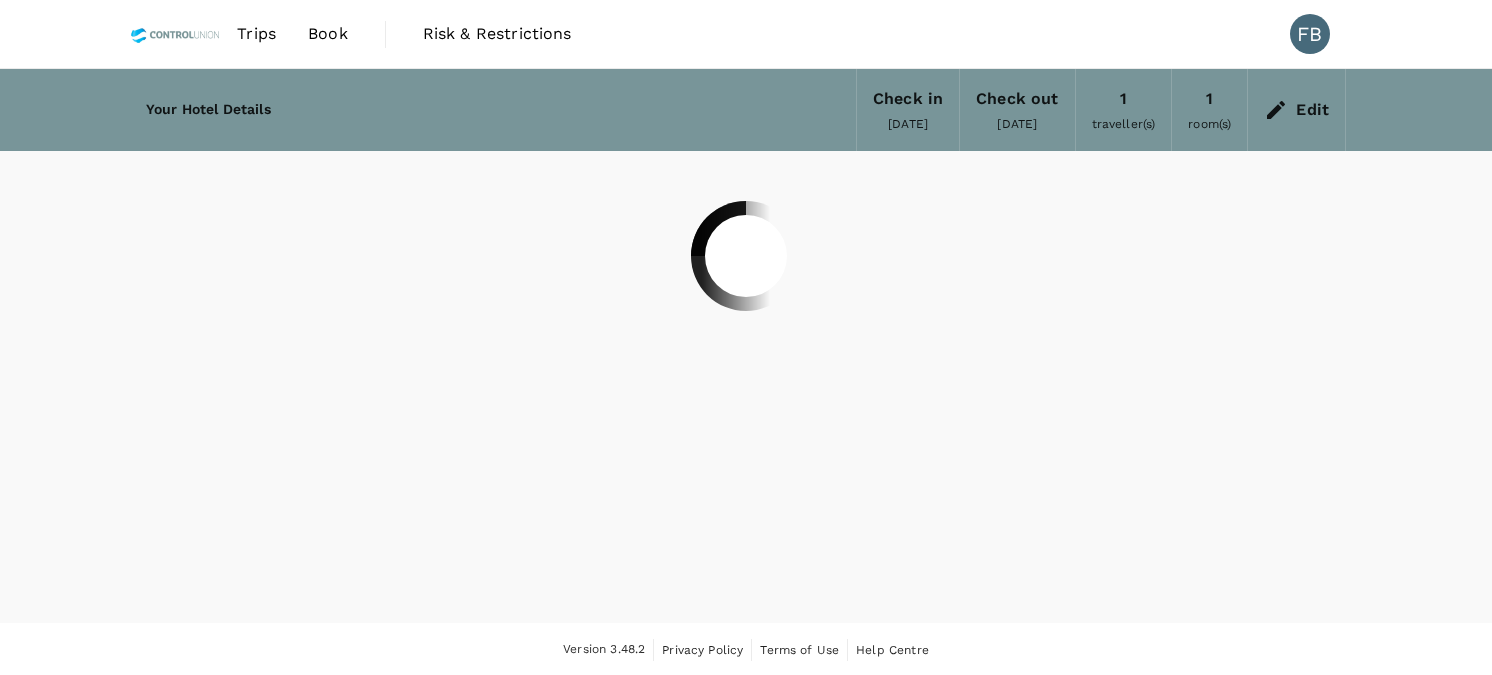 scroll, scrollTop: 0, scrollLeft: 0, axis: both 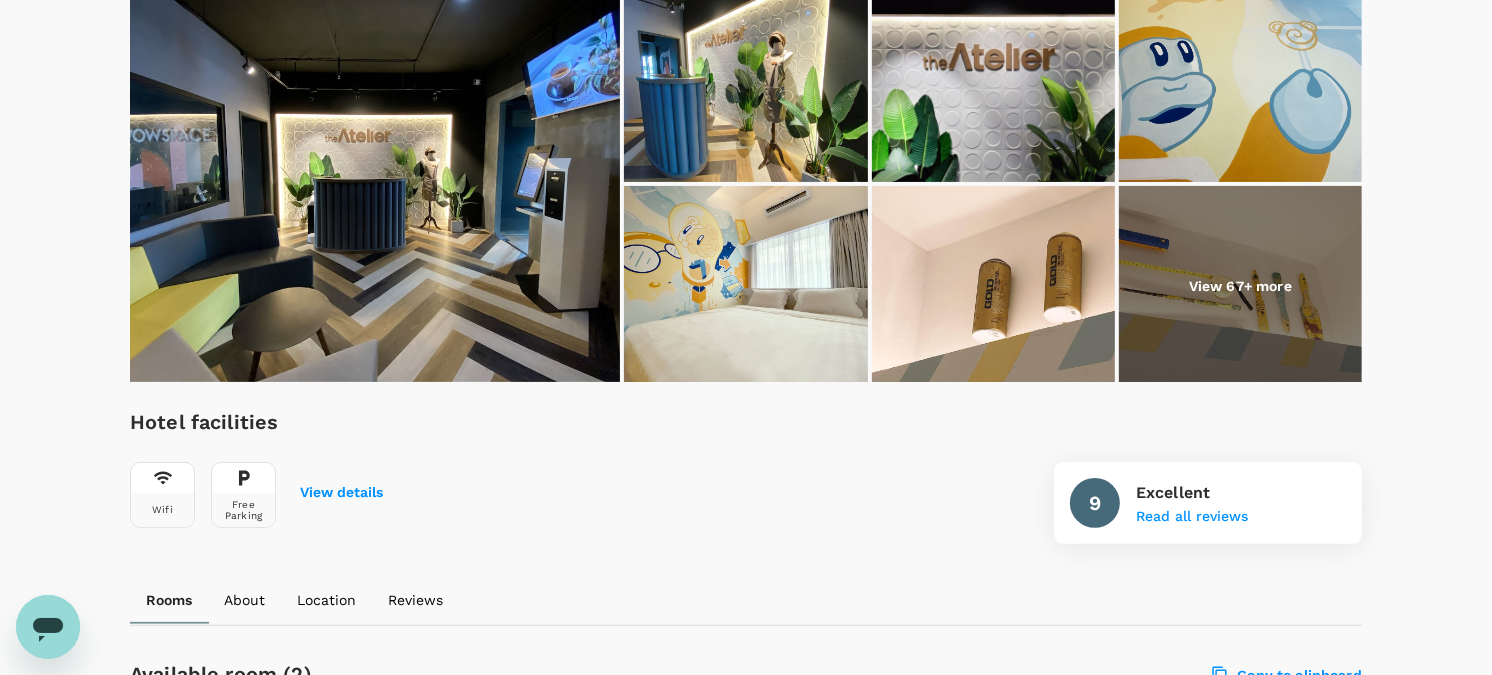 click at bounding box center [1240, 286] 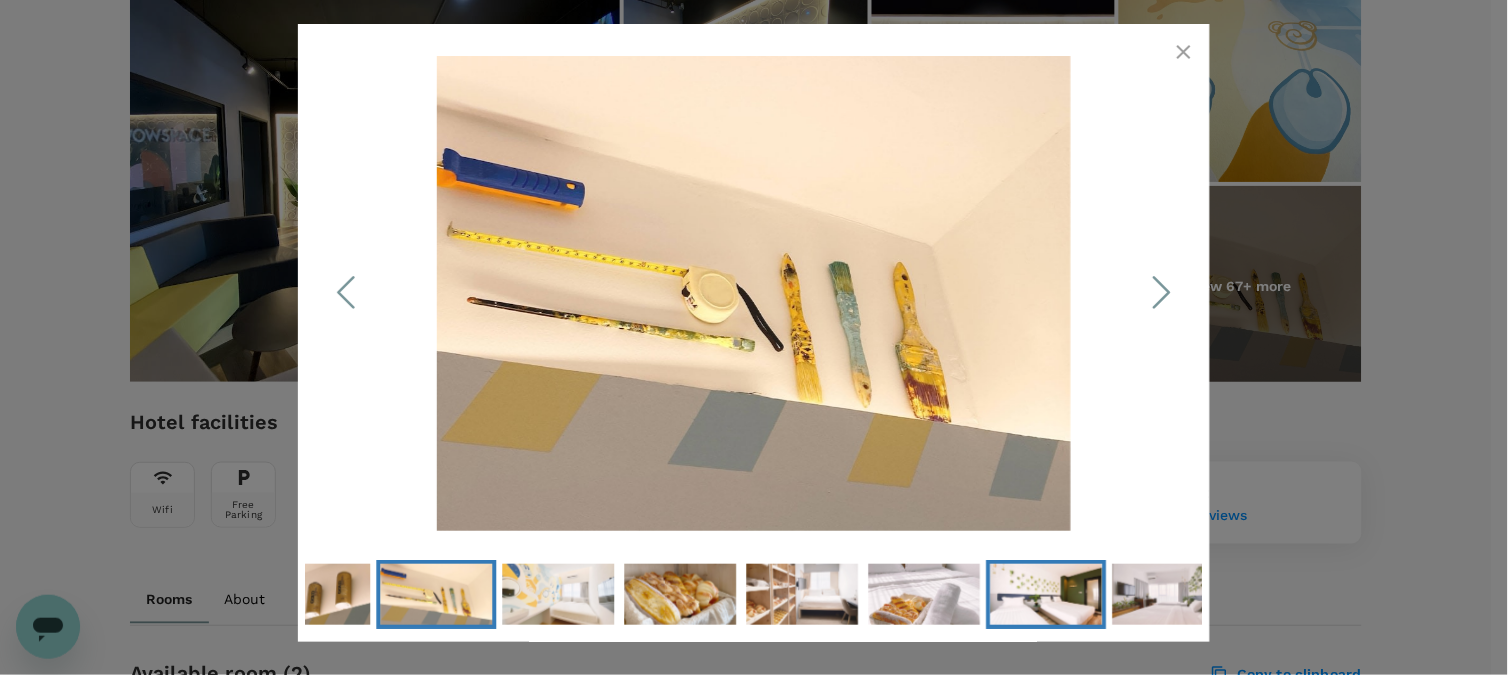 click at bounding box center [1047, 594] 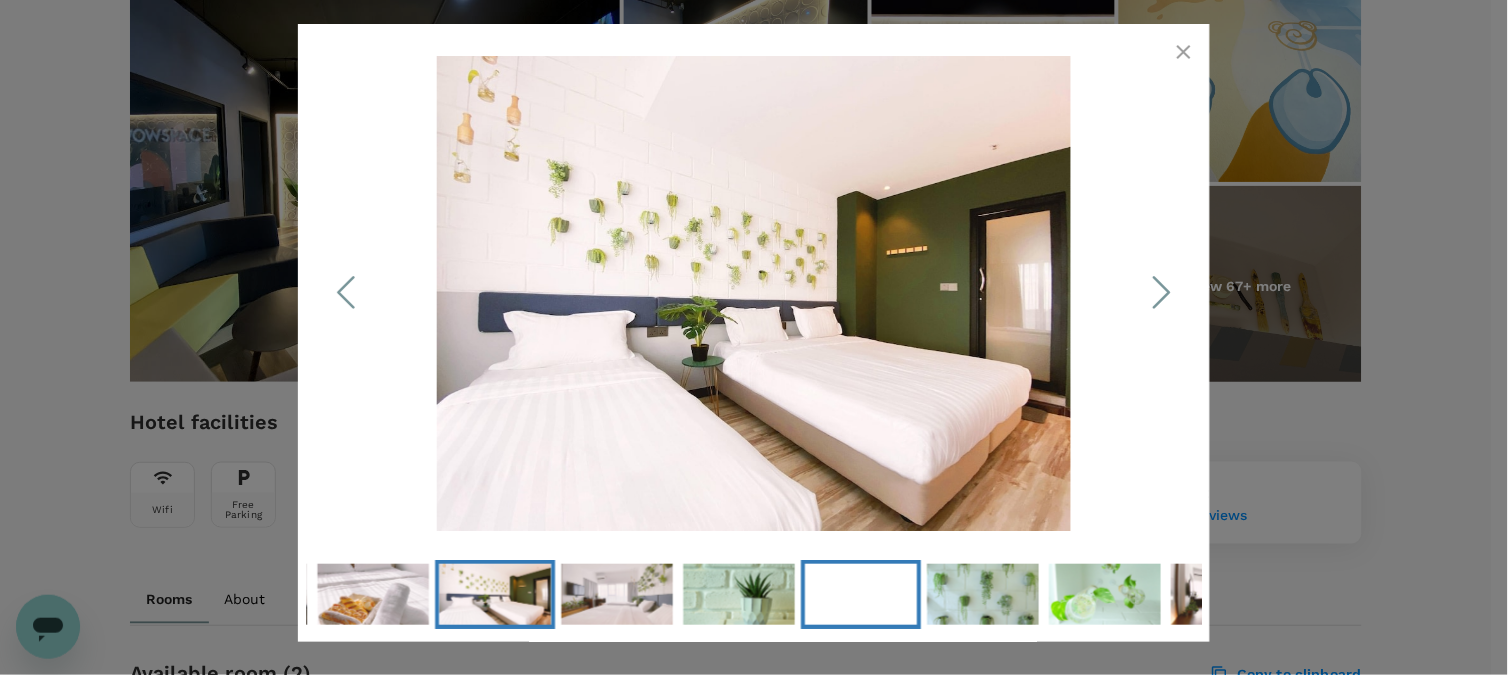 click at bounding box center (861, 594) 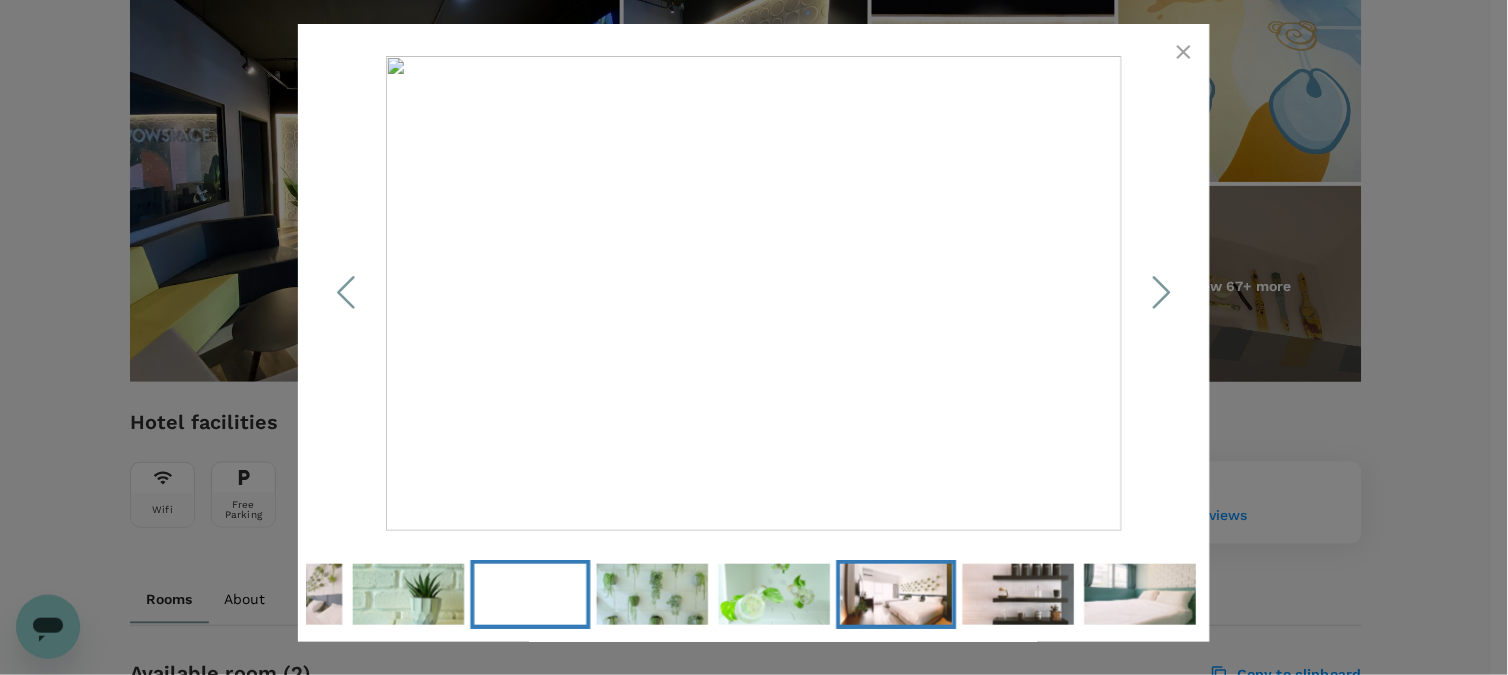 click at bounding box center (897, 594) 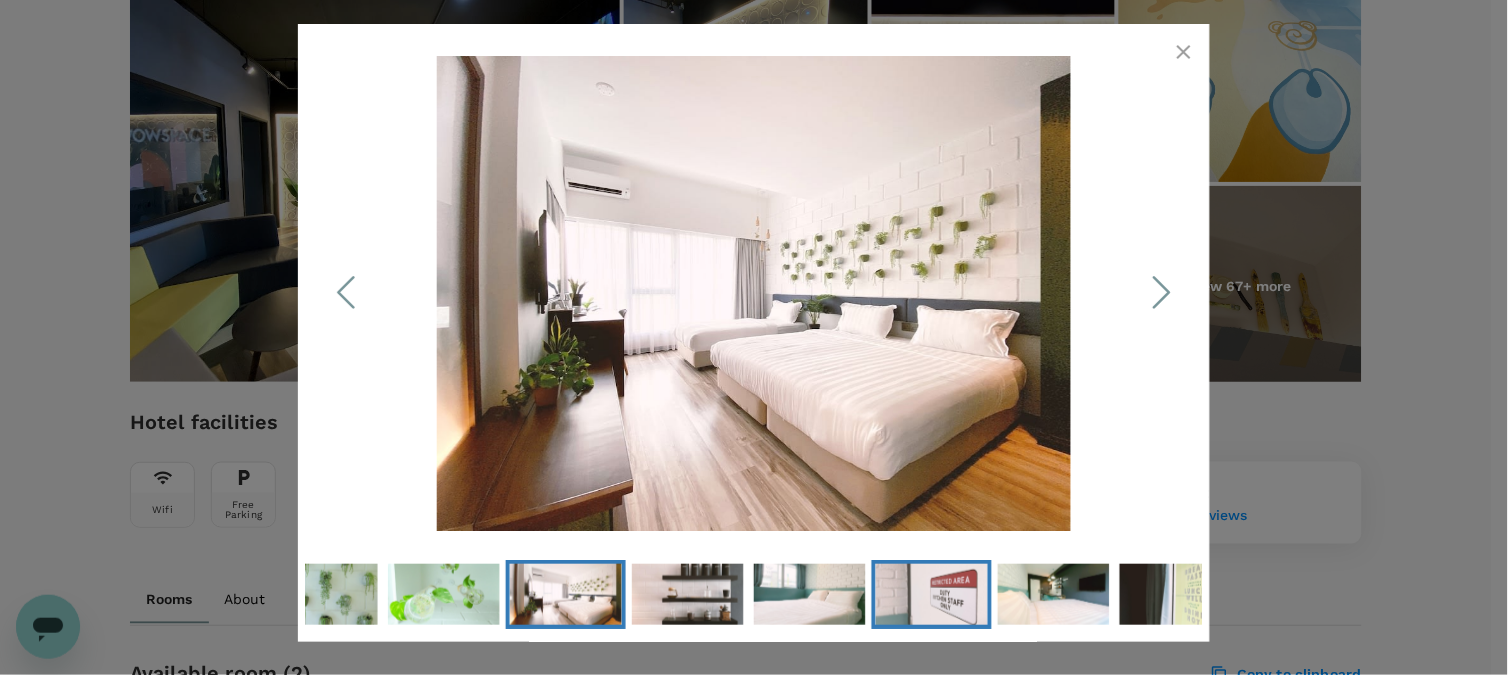 click at bounding box center (932, 594) 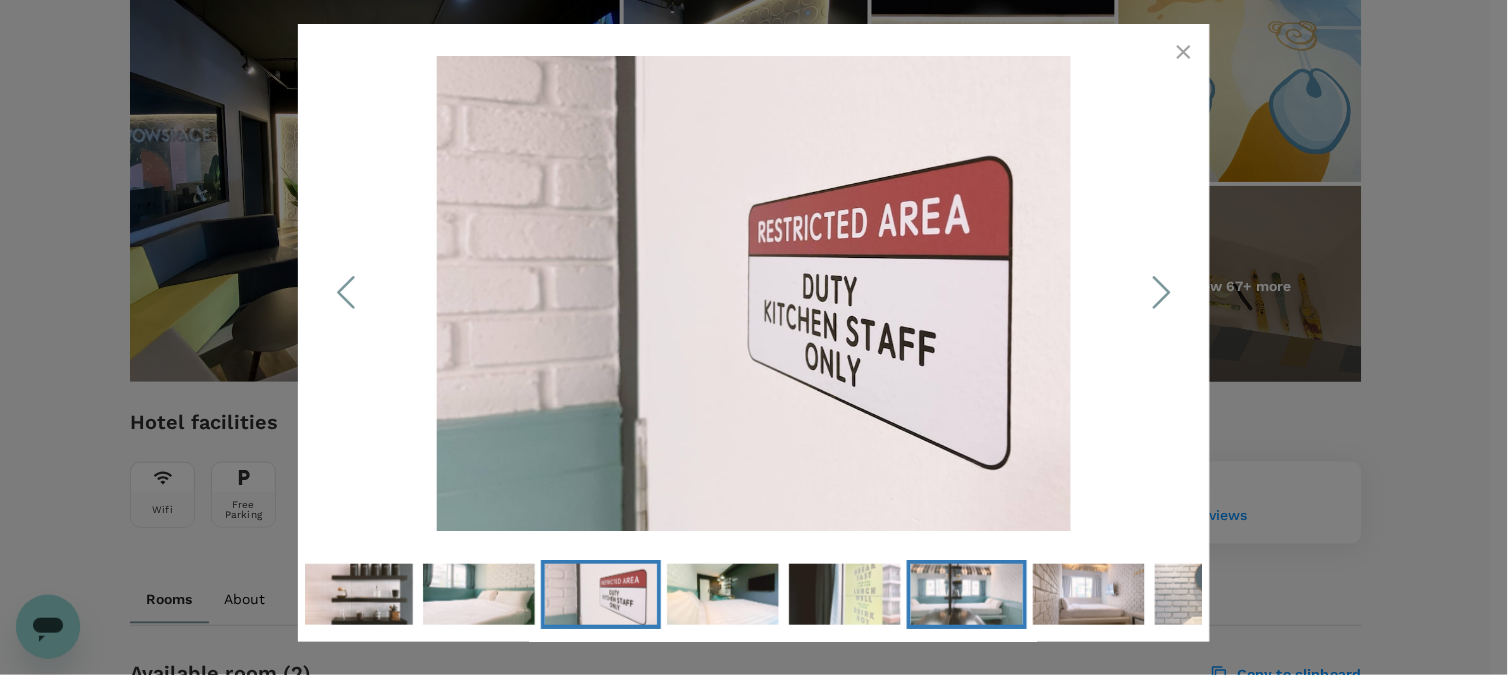 click at bounding box center [967, 594] 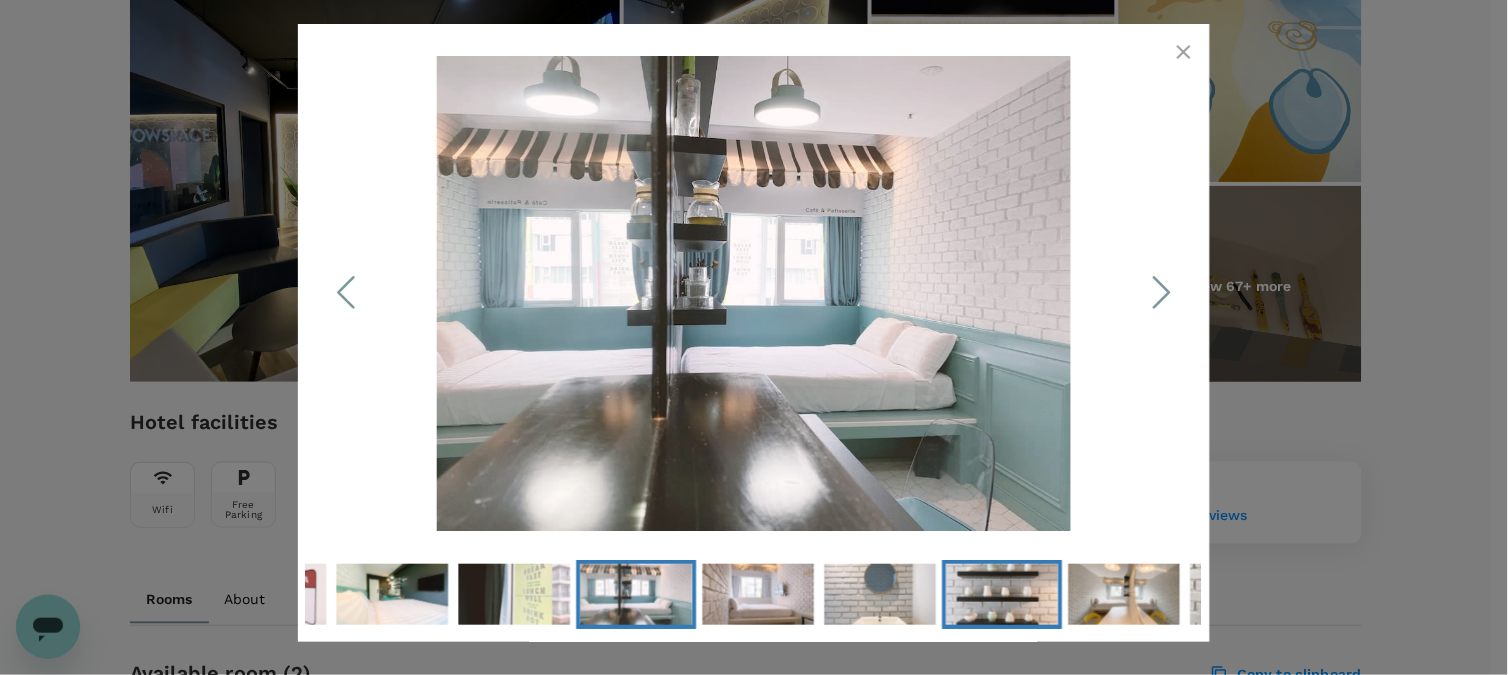 click at bounding box center (1002, 594) 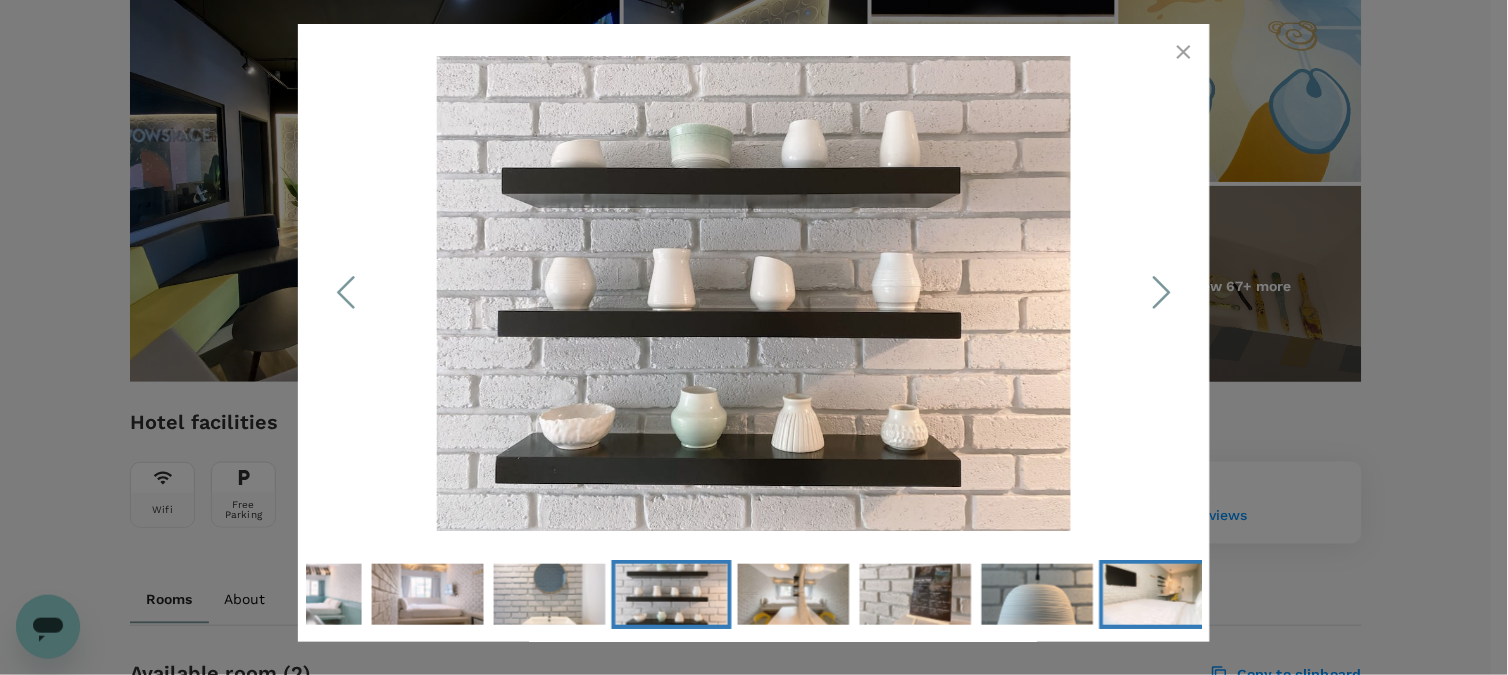 click at bounding box center [1160, 594] 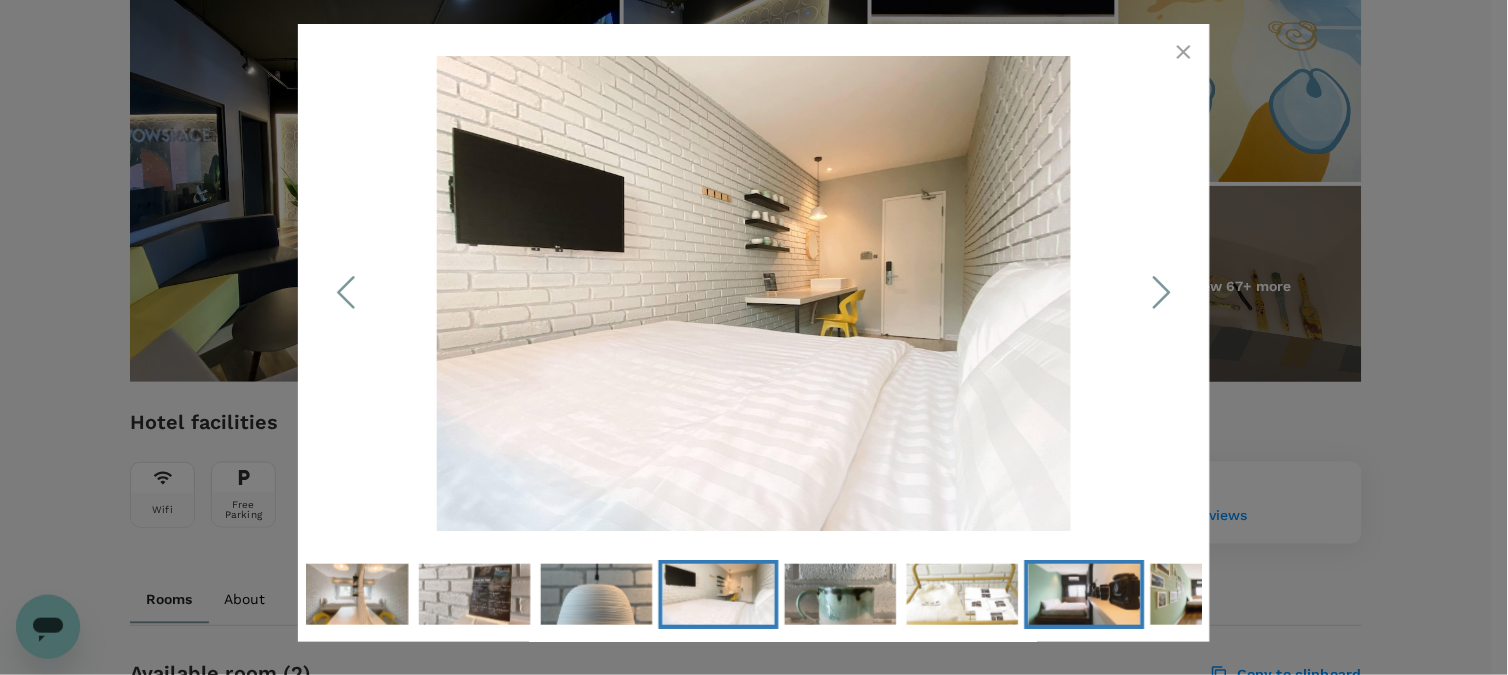 click at bounding box center [1085, 594] 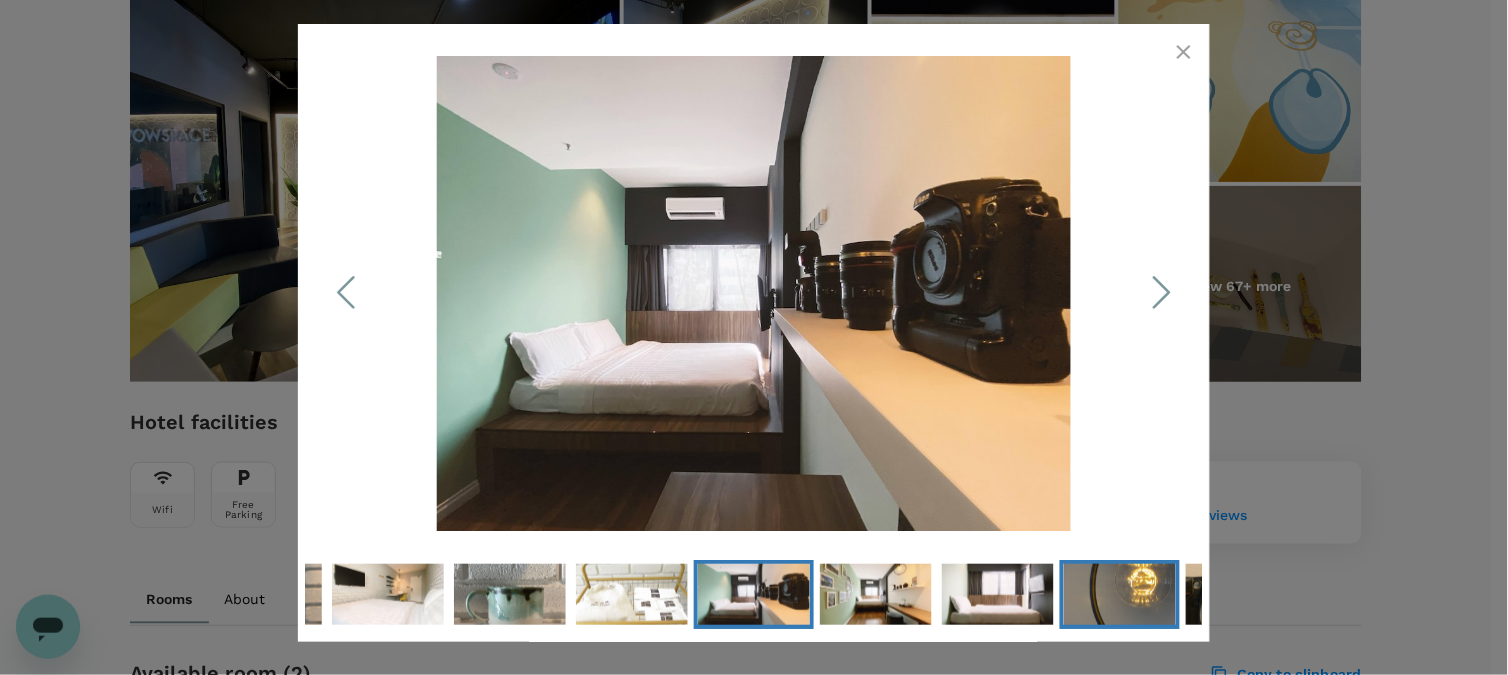 click at bounding box center (1120, 594) 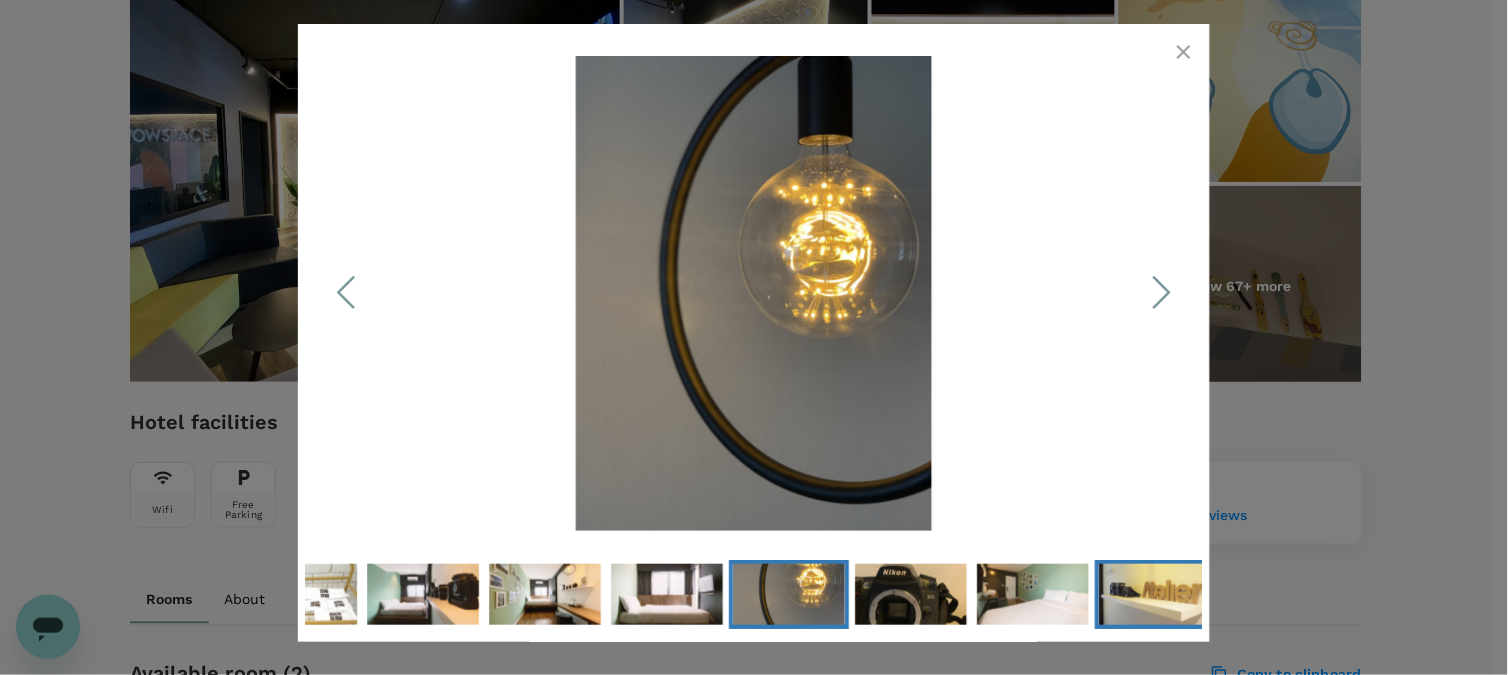click at bounding box center [1155, 594] 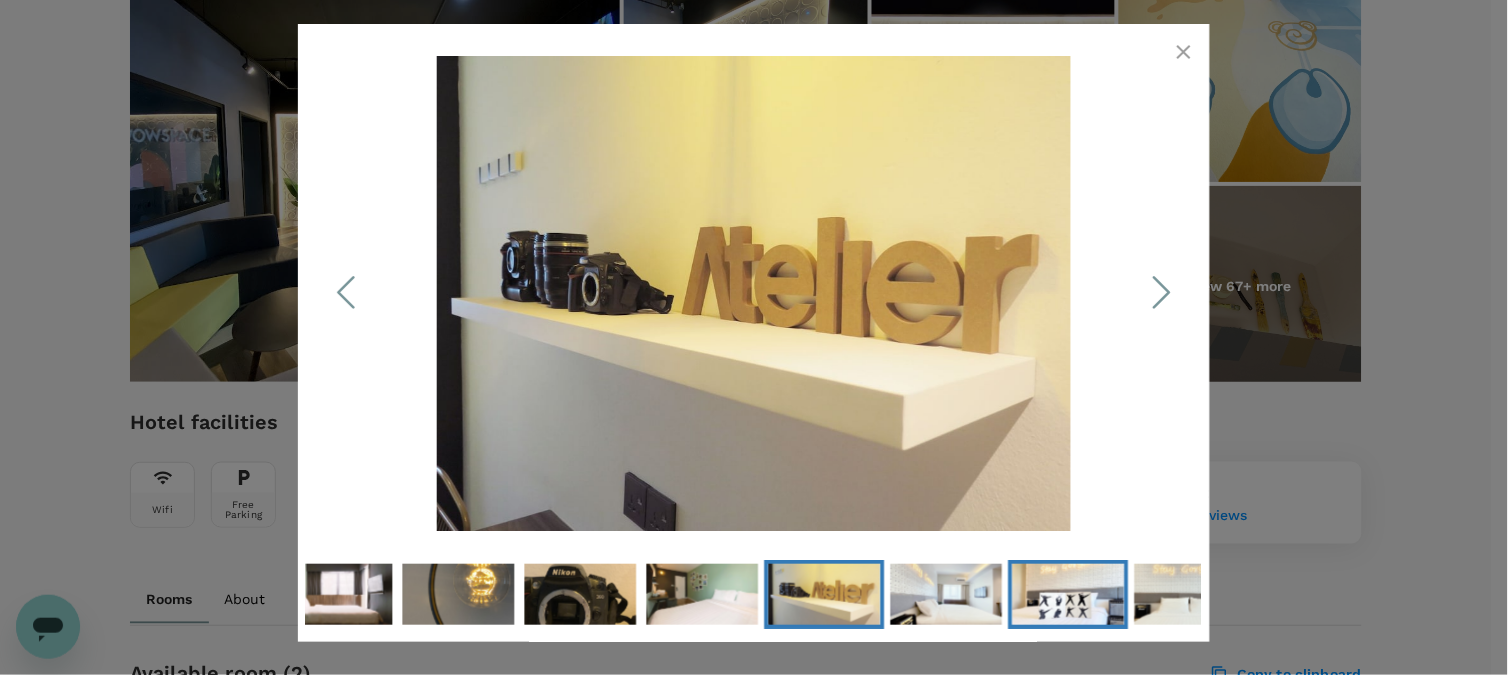 click at bounding box center (1069, 594) 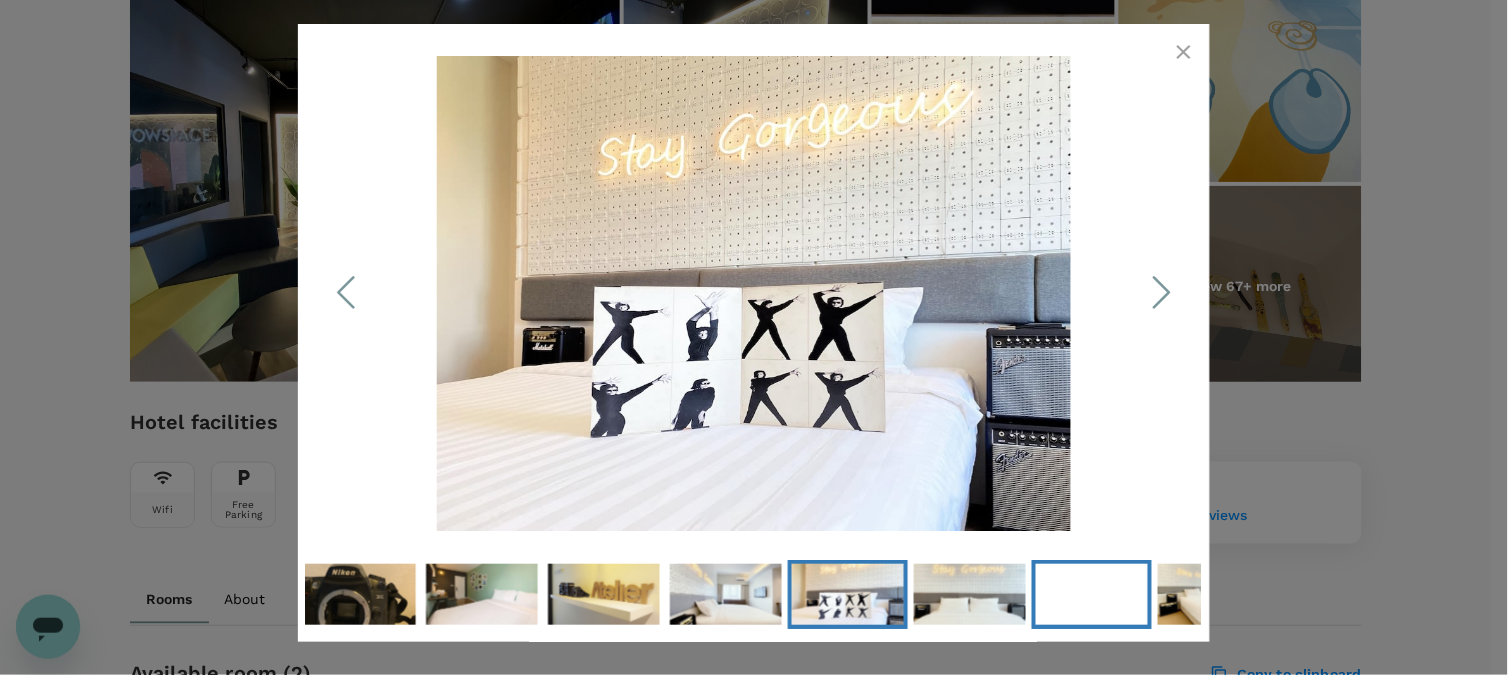 click at bounding box center (1092, 594) 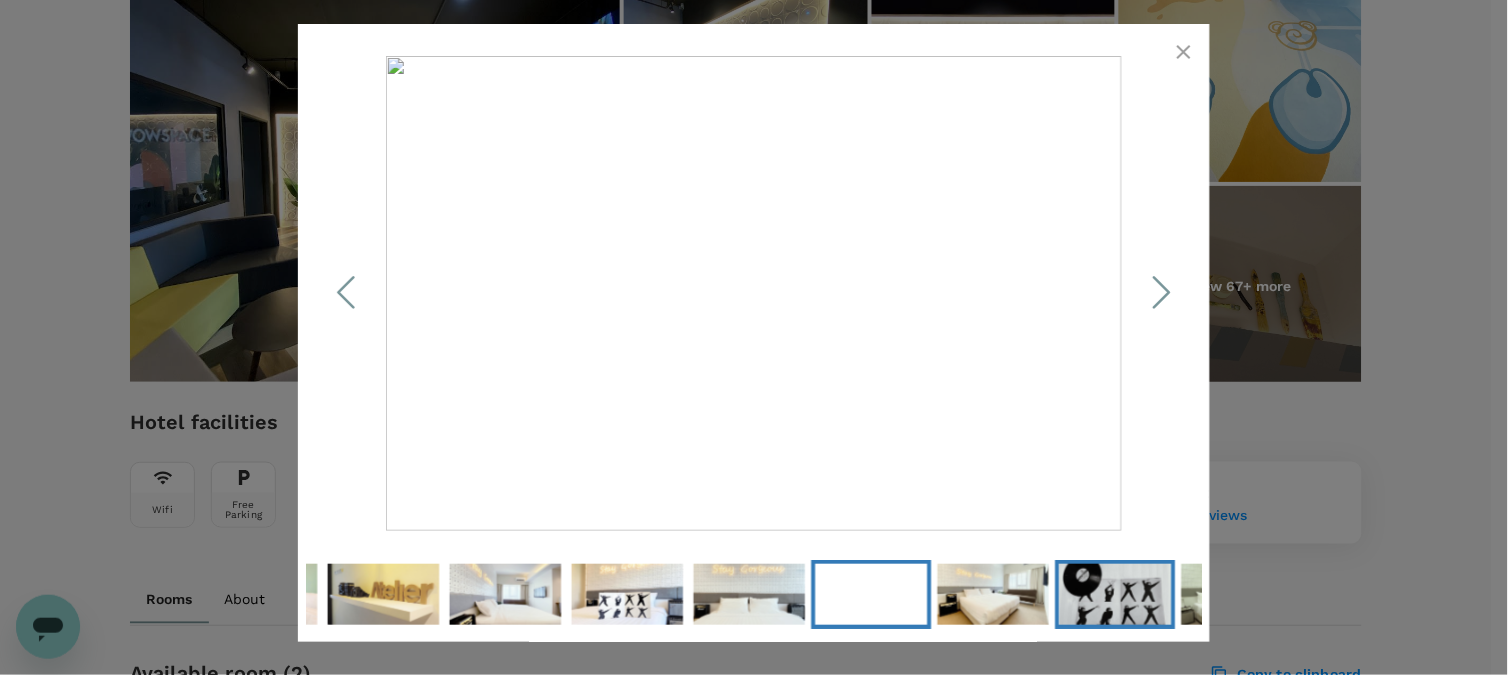 click at bounding box center [1116, 594] 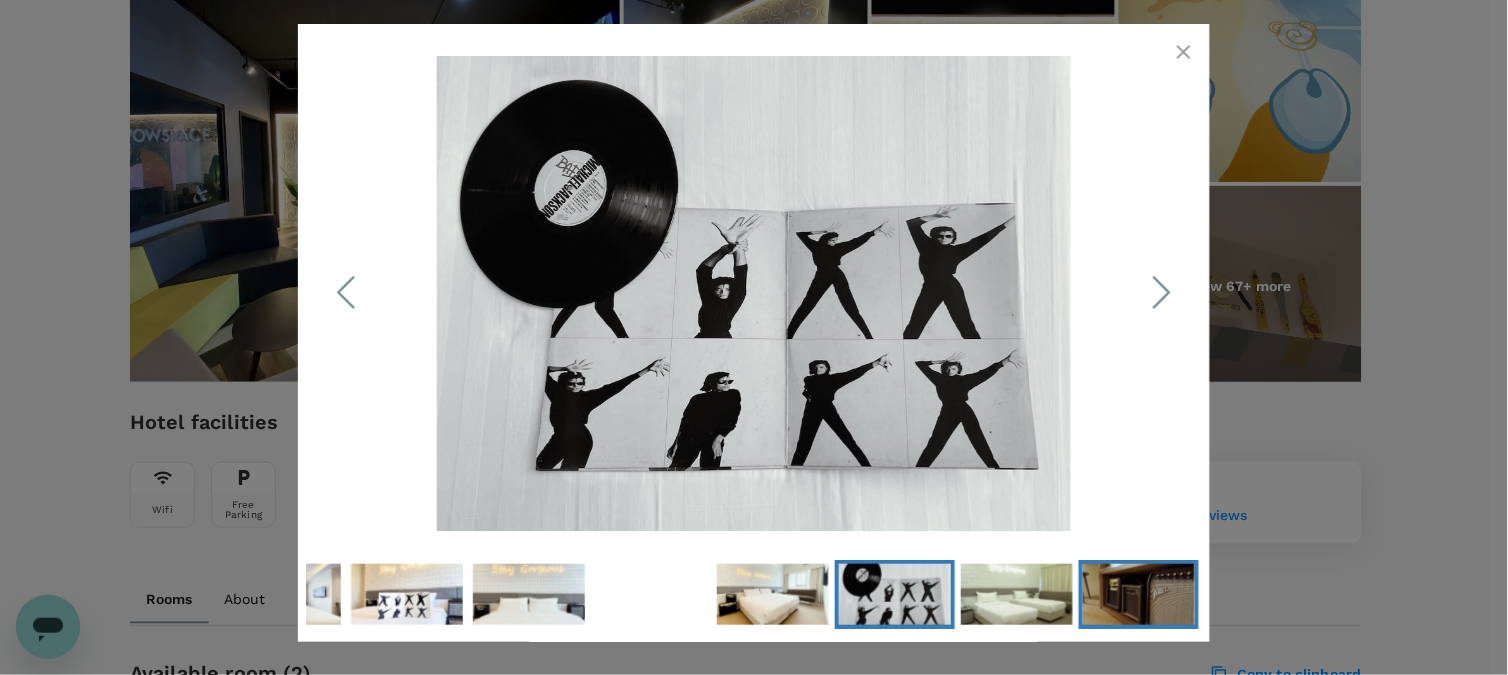 click at bounding box center [1139, 594] 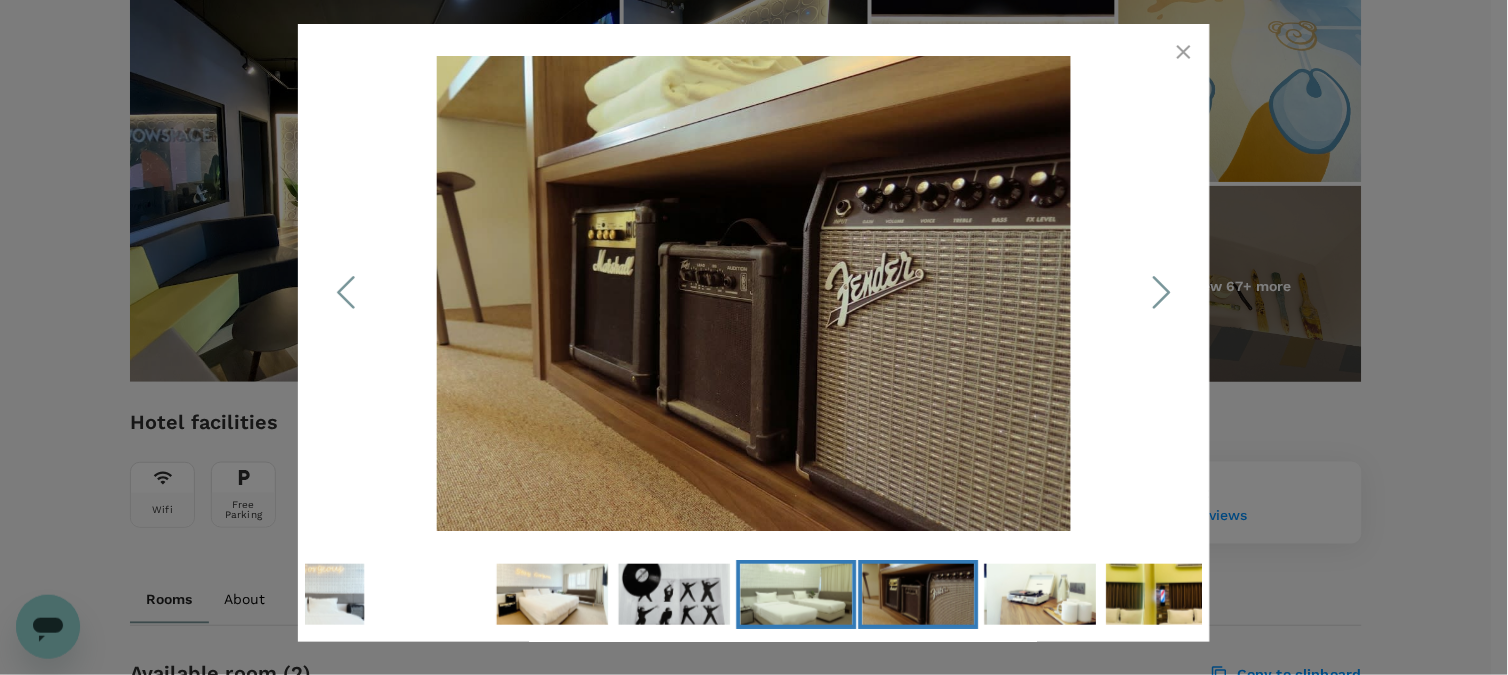 click at bounding box center (797, 594) 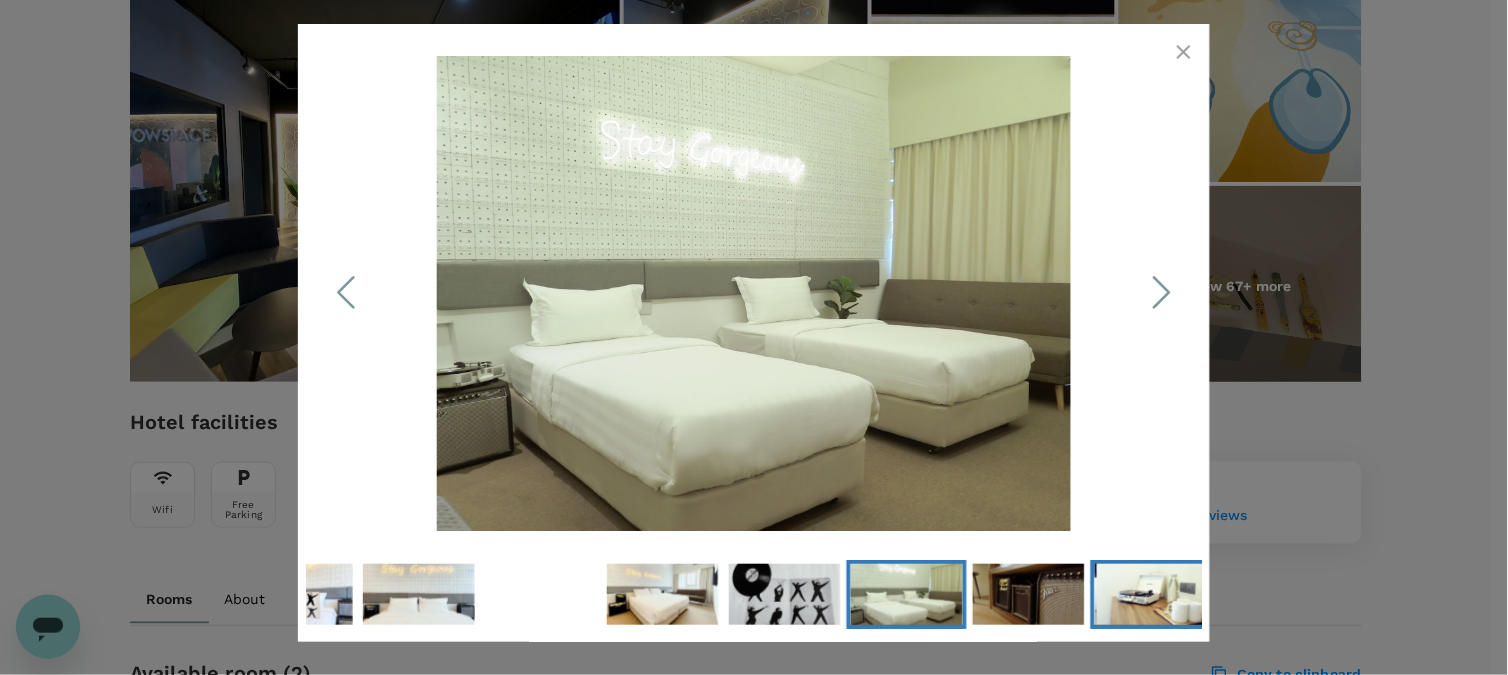 click at bounding box center (1151, 594) 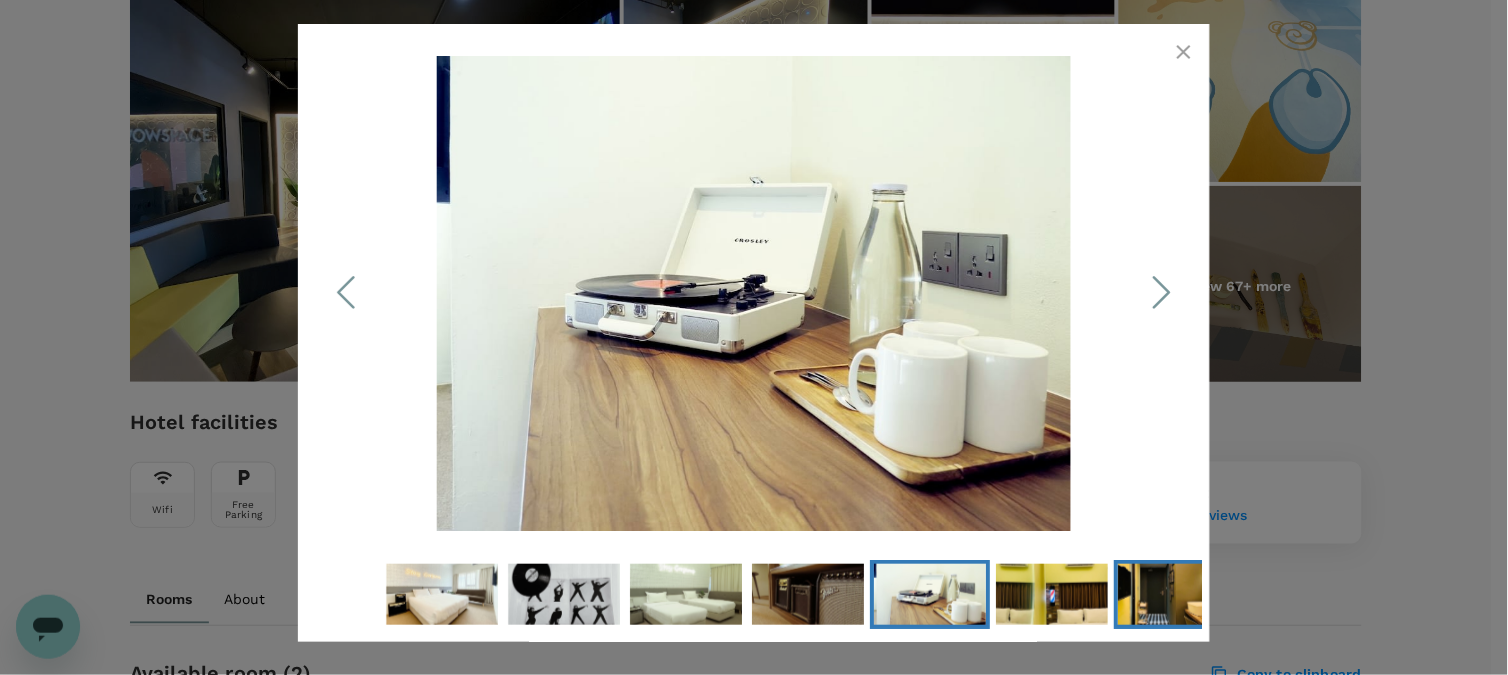 click at bounding box center (1174, 594) 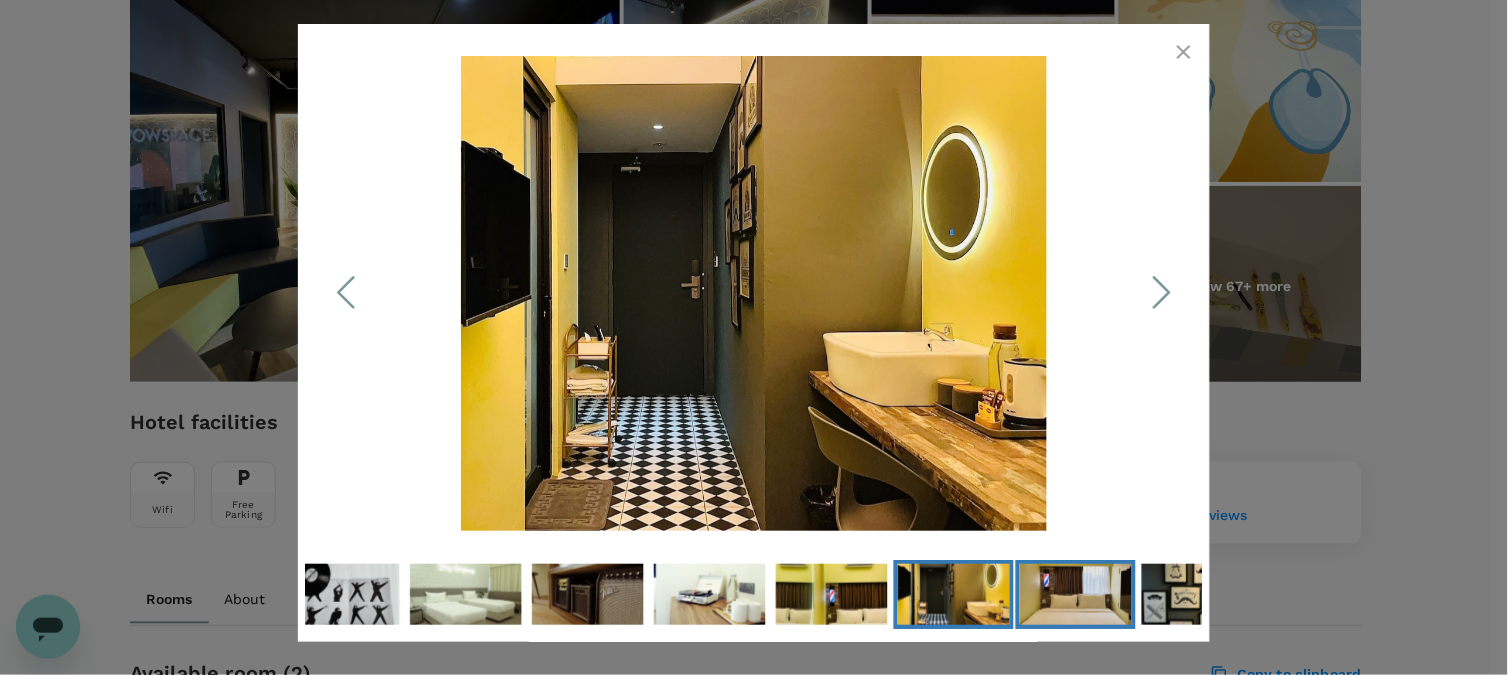 click at bounding box center (1076, 594) 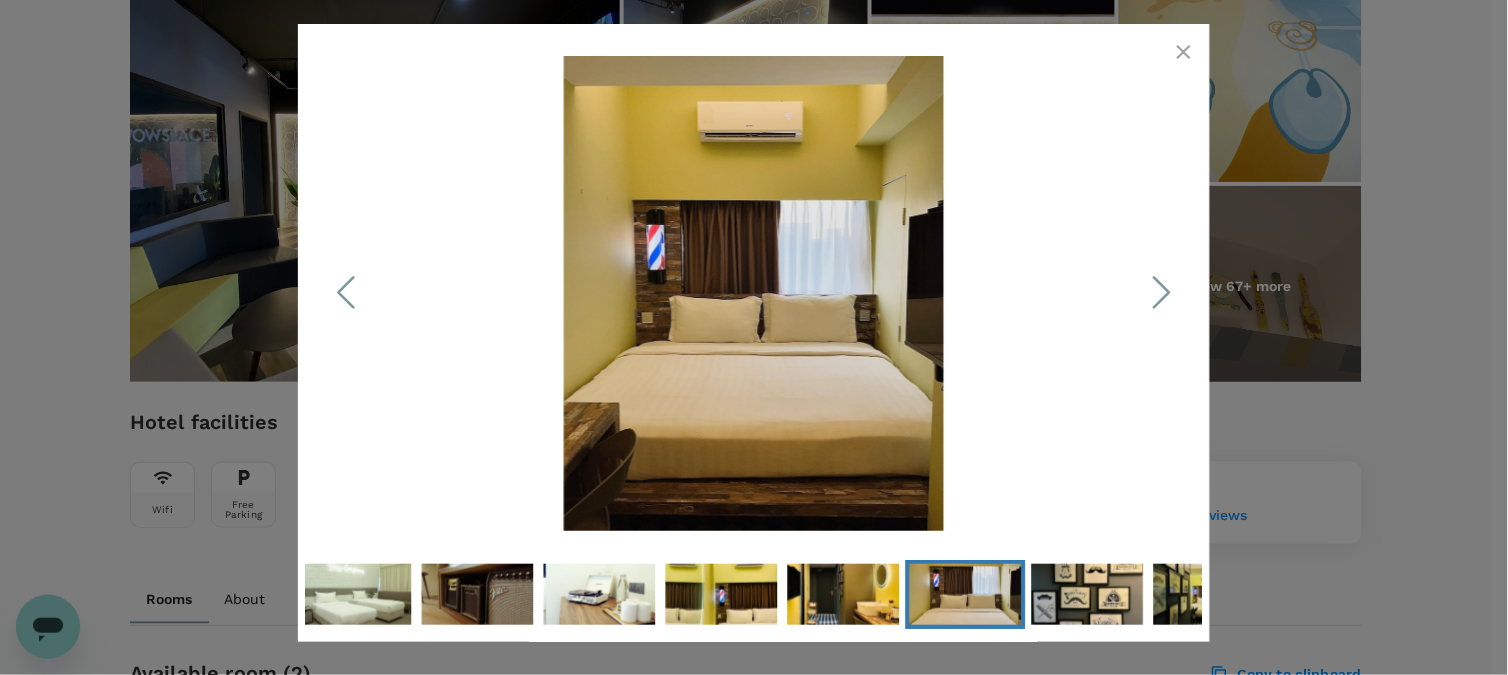click 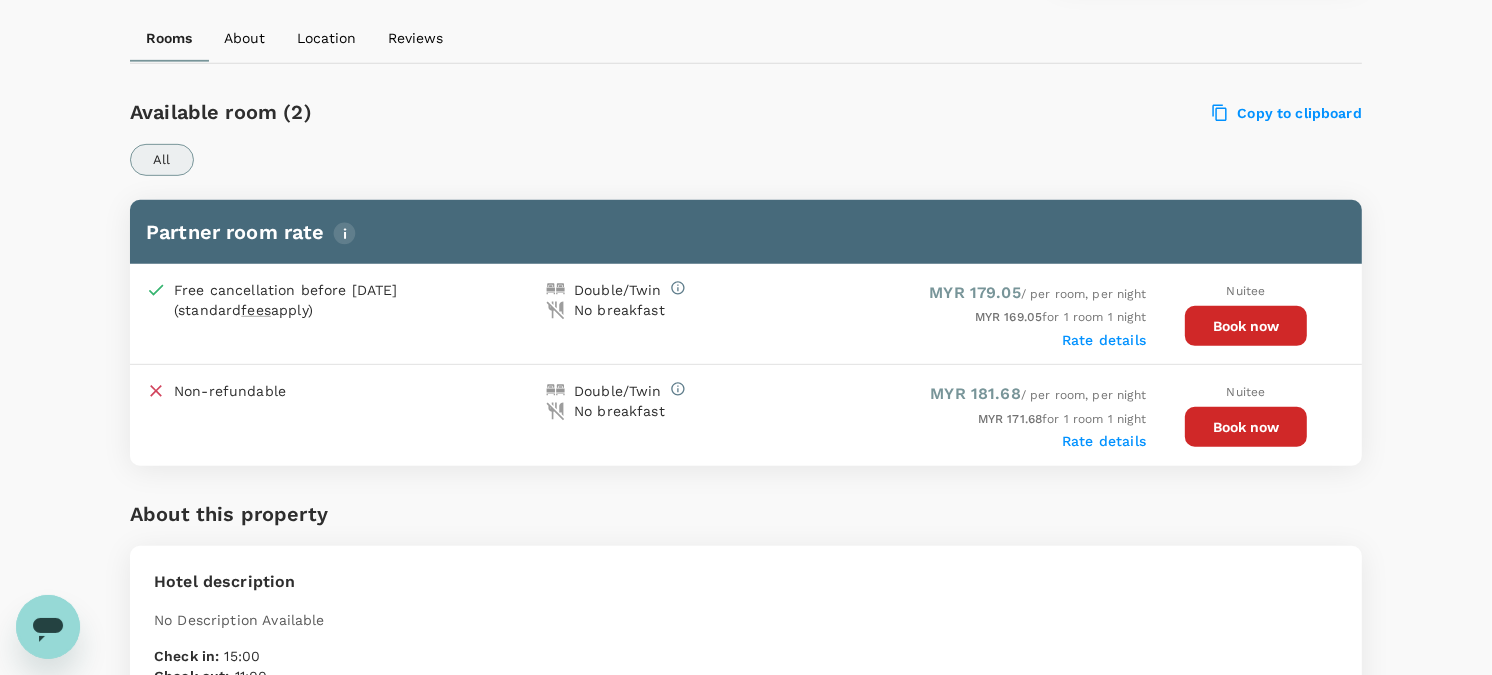 scroll, scrollTop: 888, scrollLeft: 0, axis: vertical 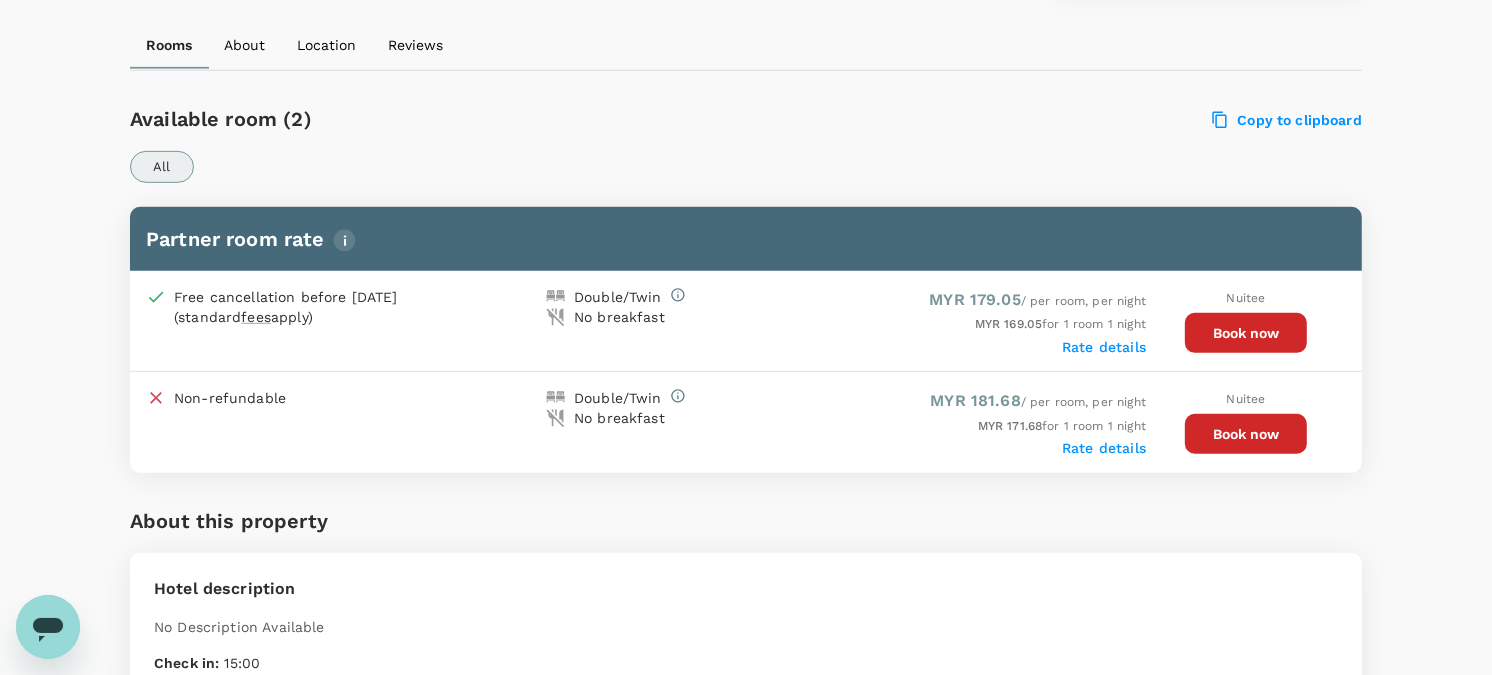 click on "Rate details" at bounding box center [1104, 347] 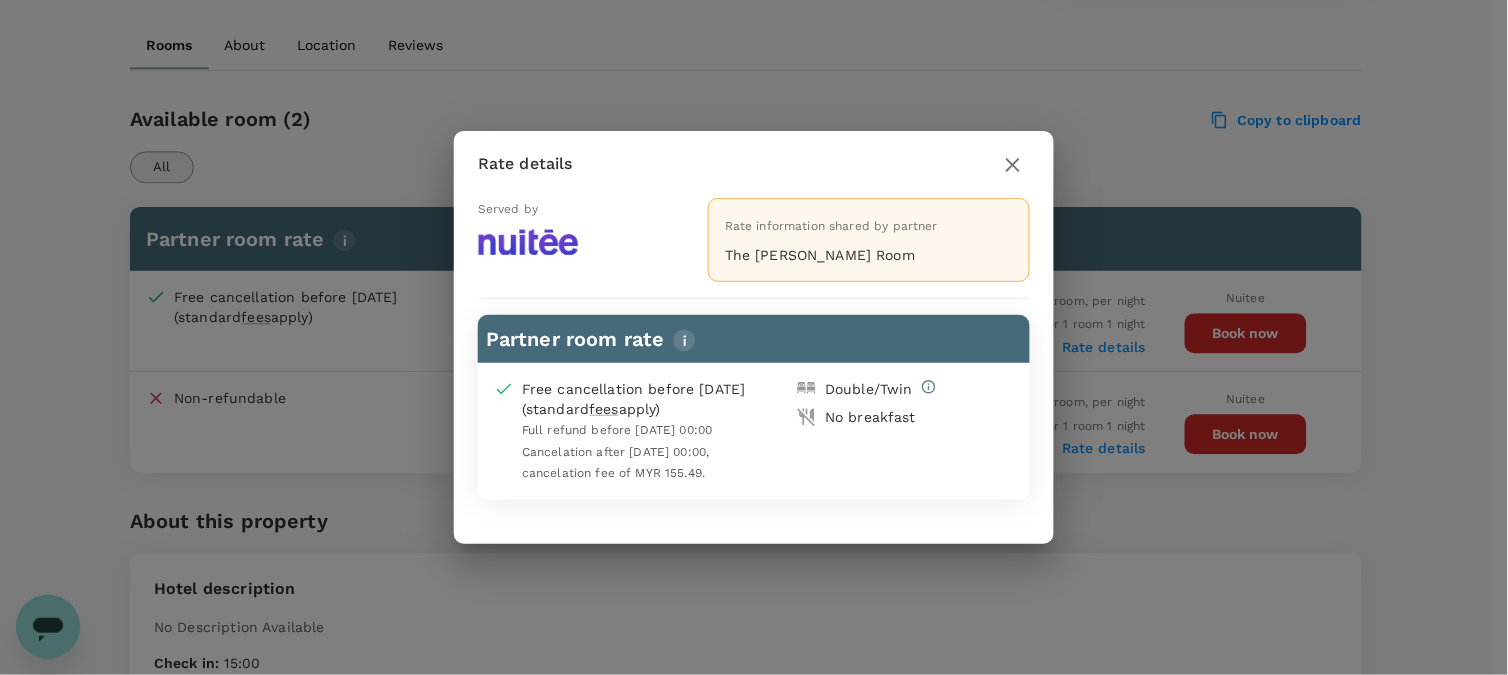 click on "Rate details" at bounding box center [754, 164] 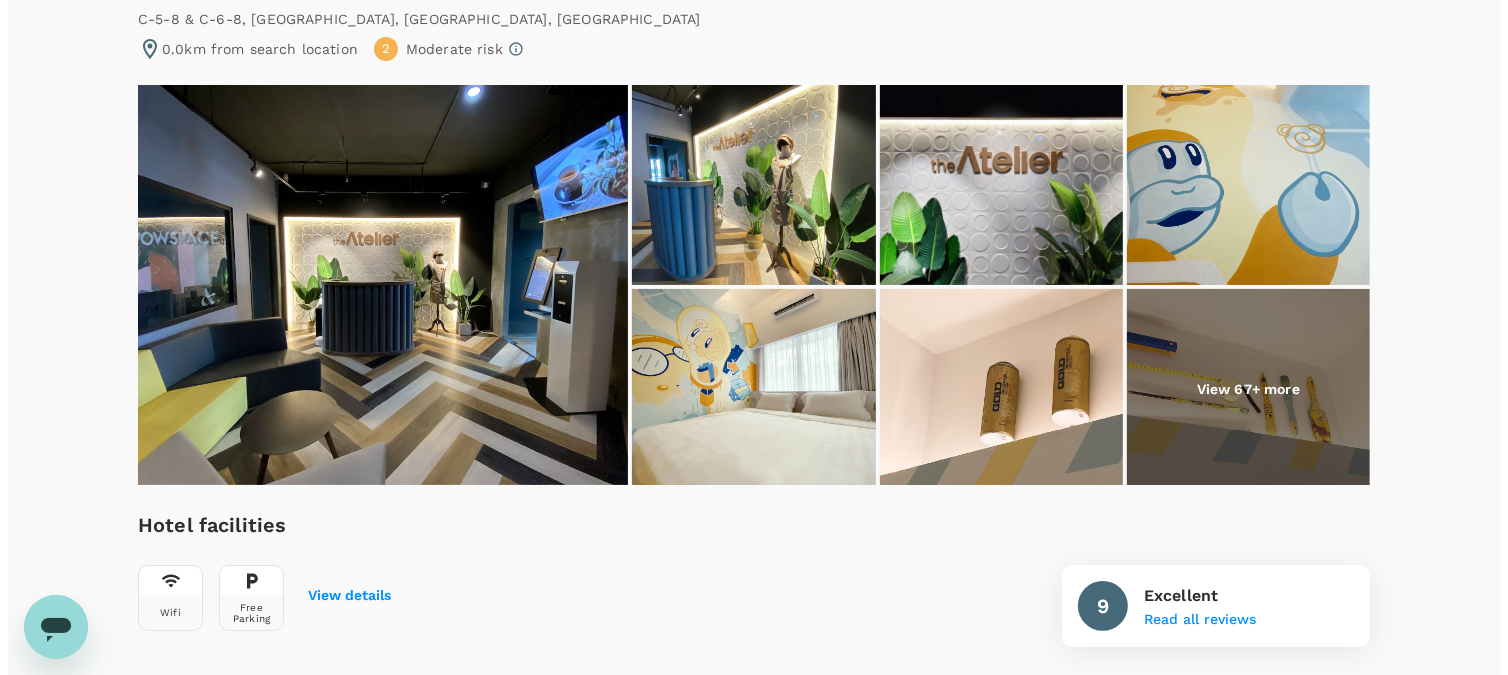 scroll, scrollTop: 222, scrollLeft: 0, axis: vertical 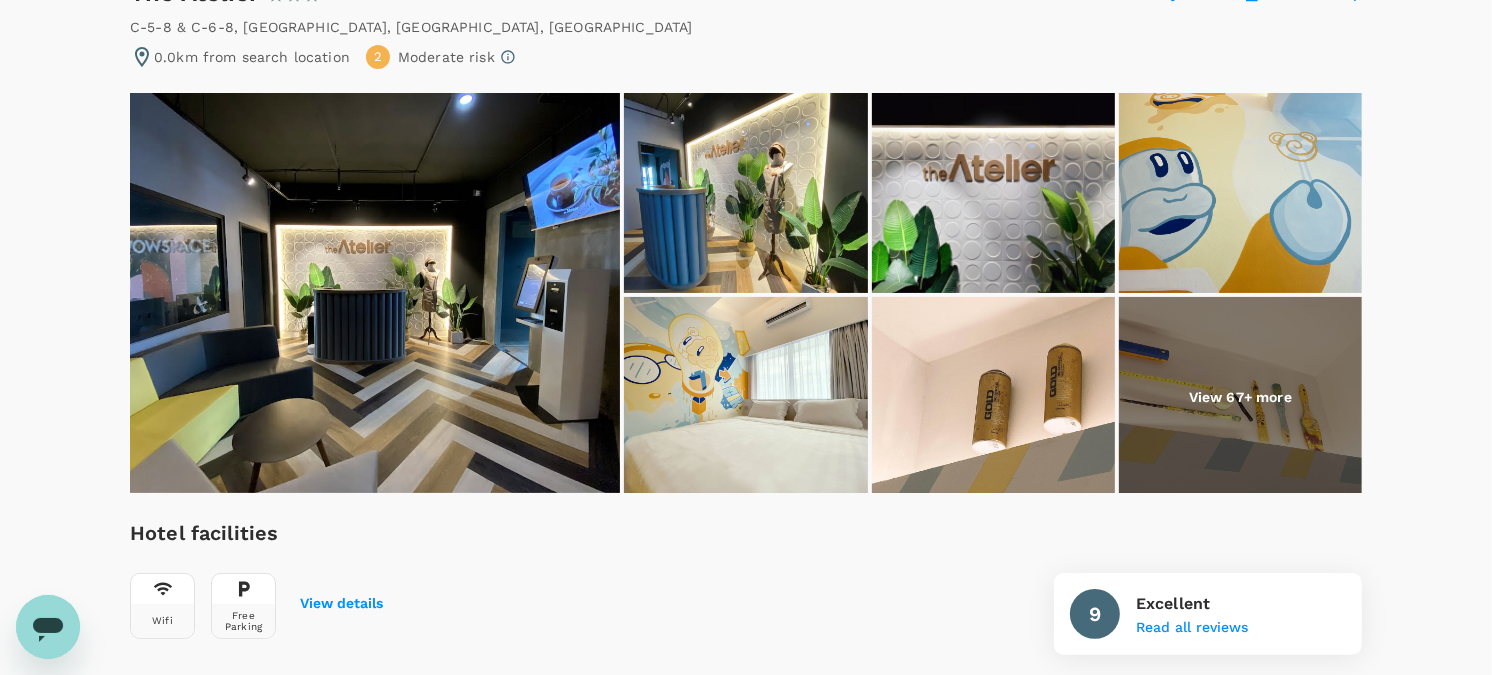 click at bounding box center [745, 193] 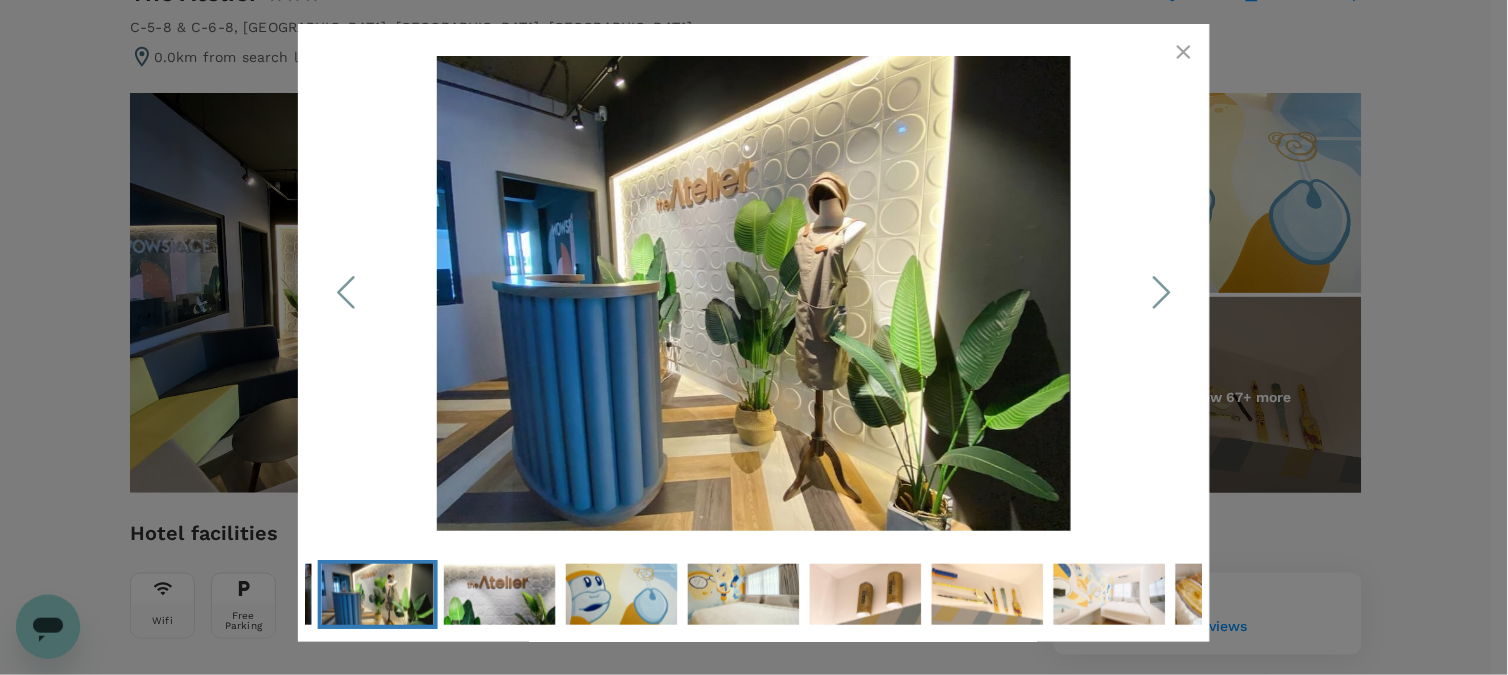click 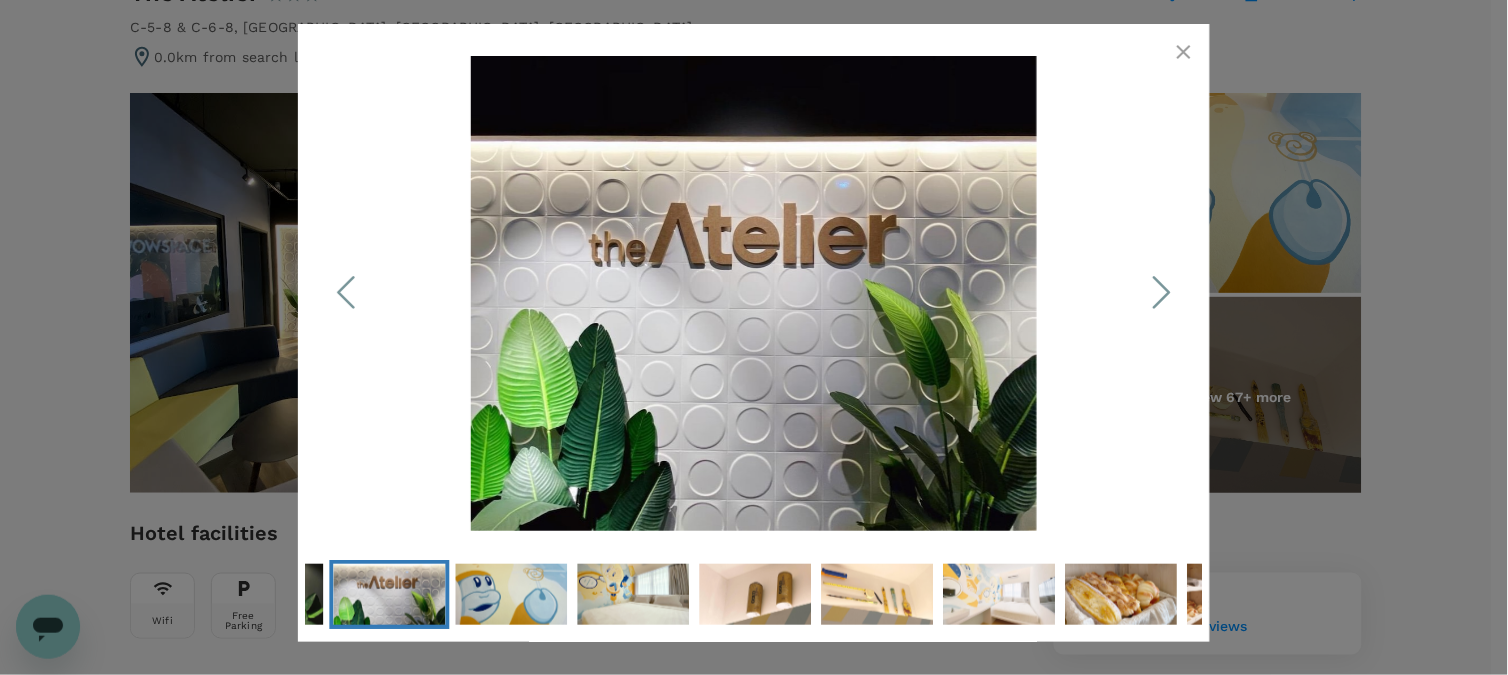 click 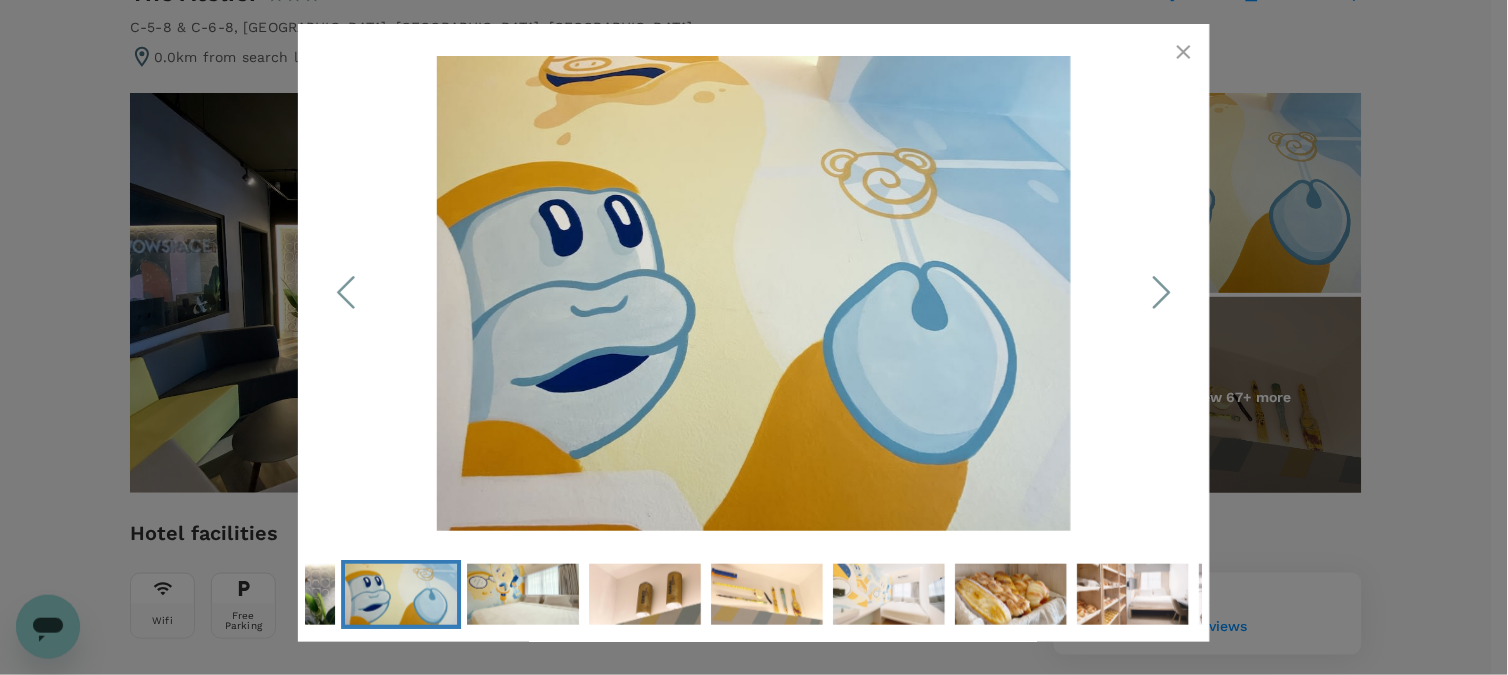 click 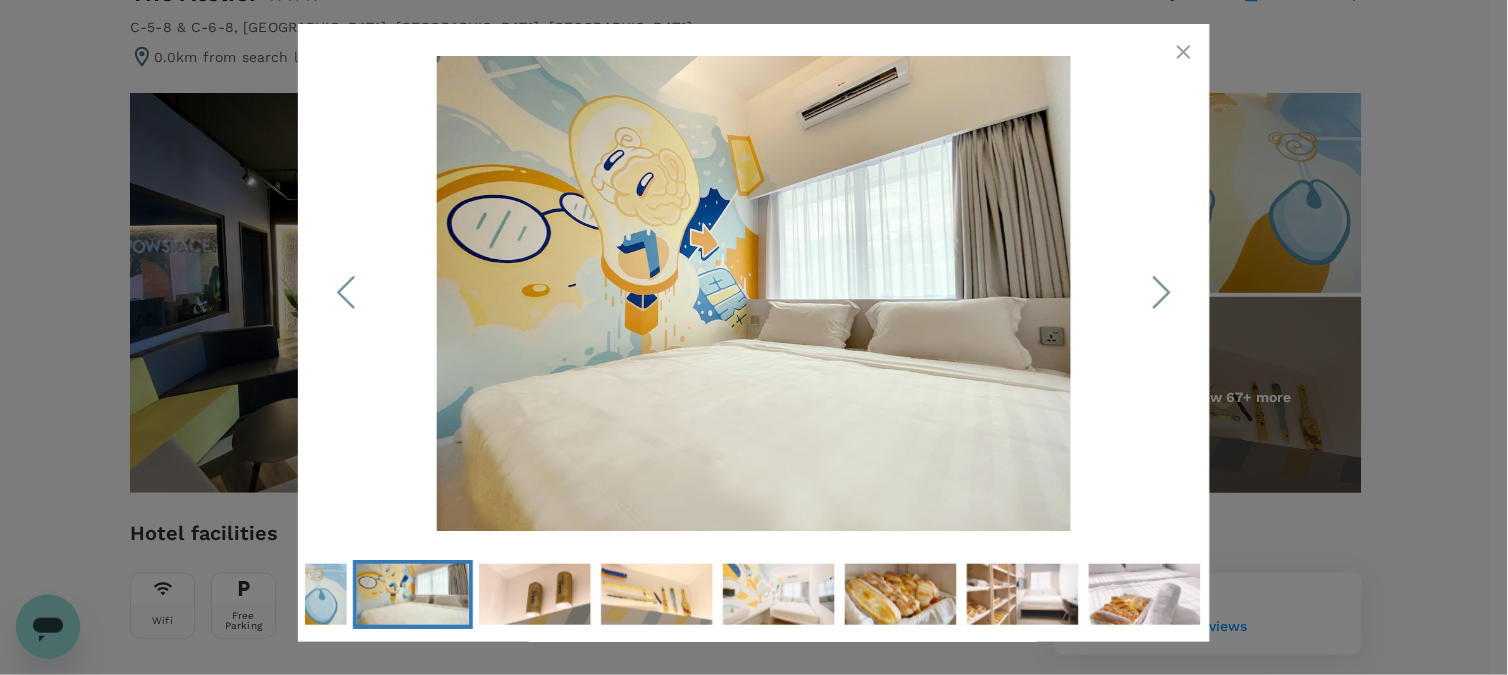 click 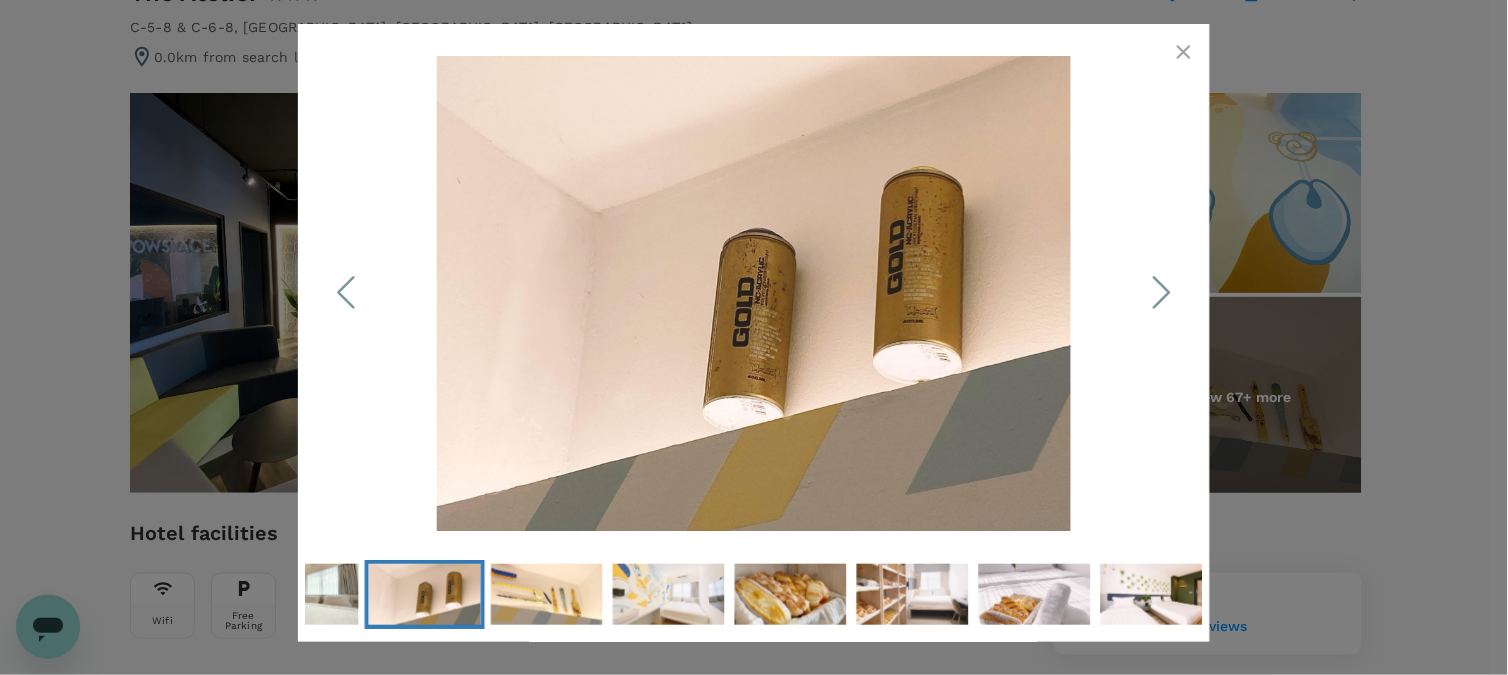 click 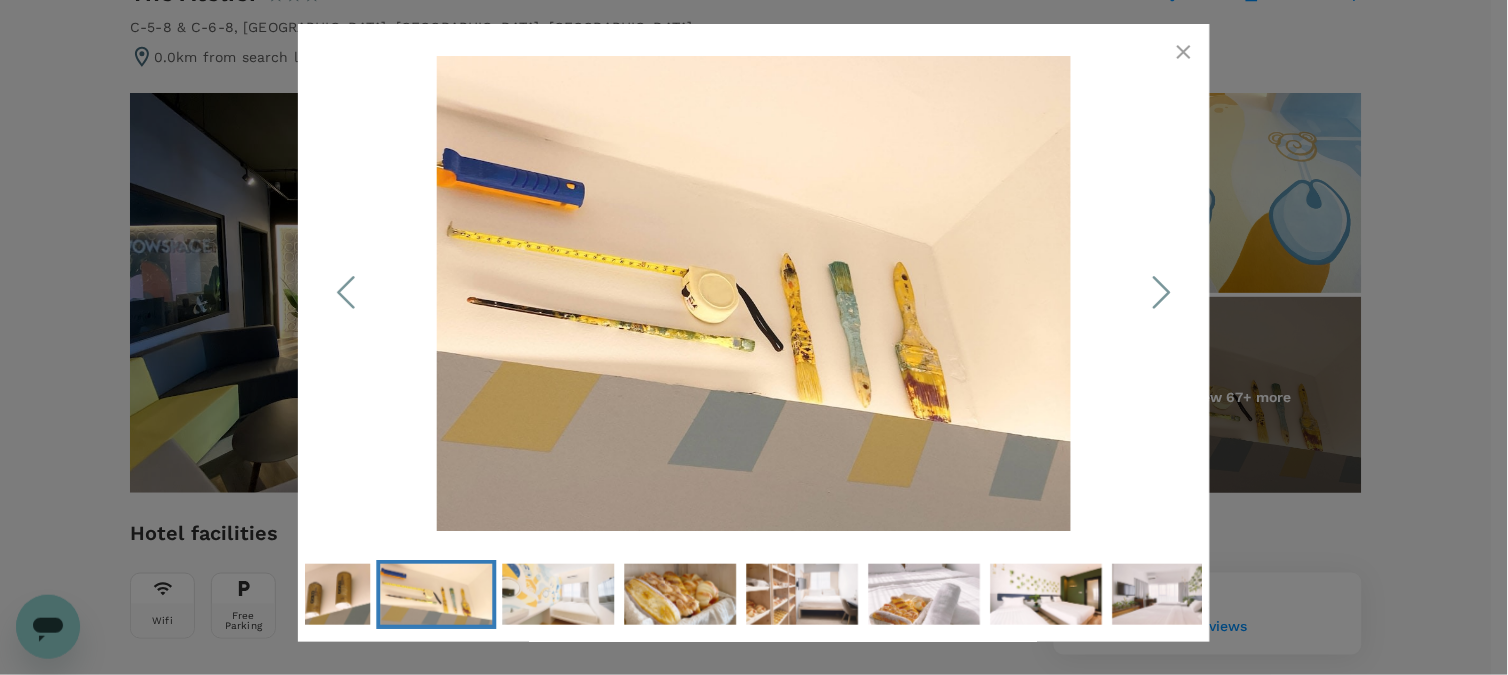 click 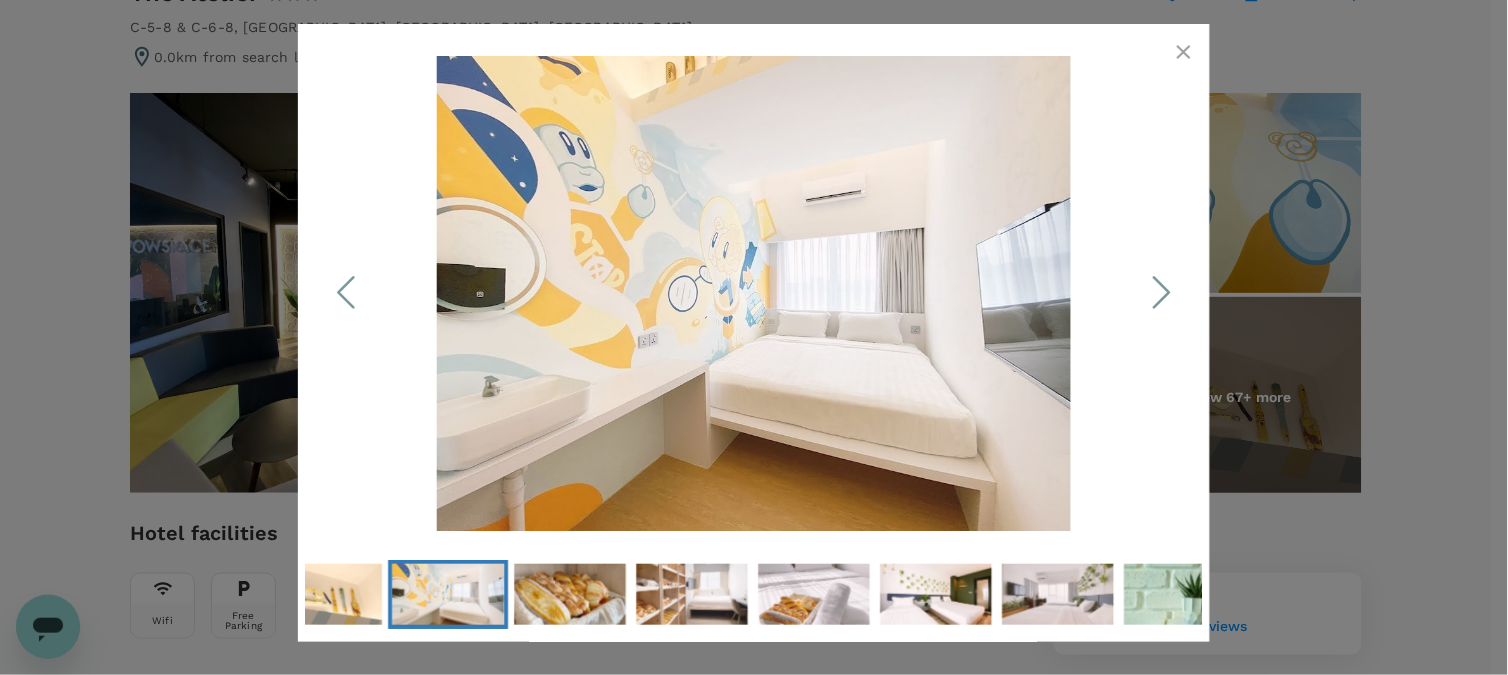 click 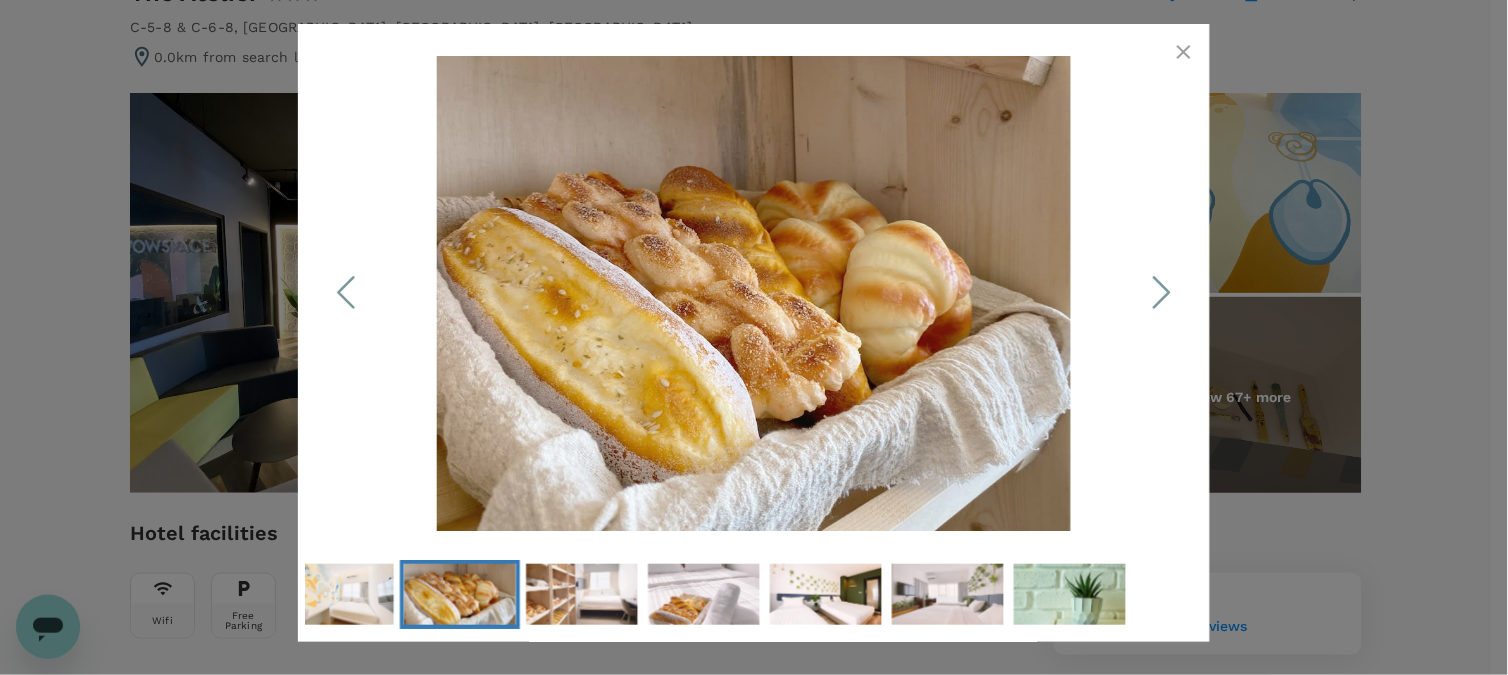 click 